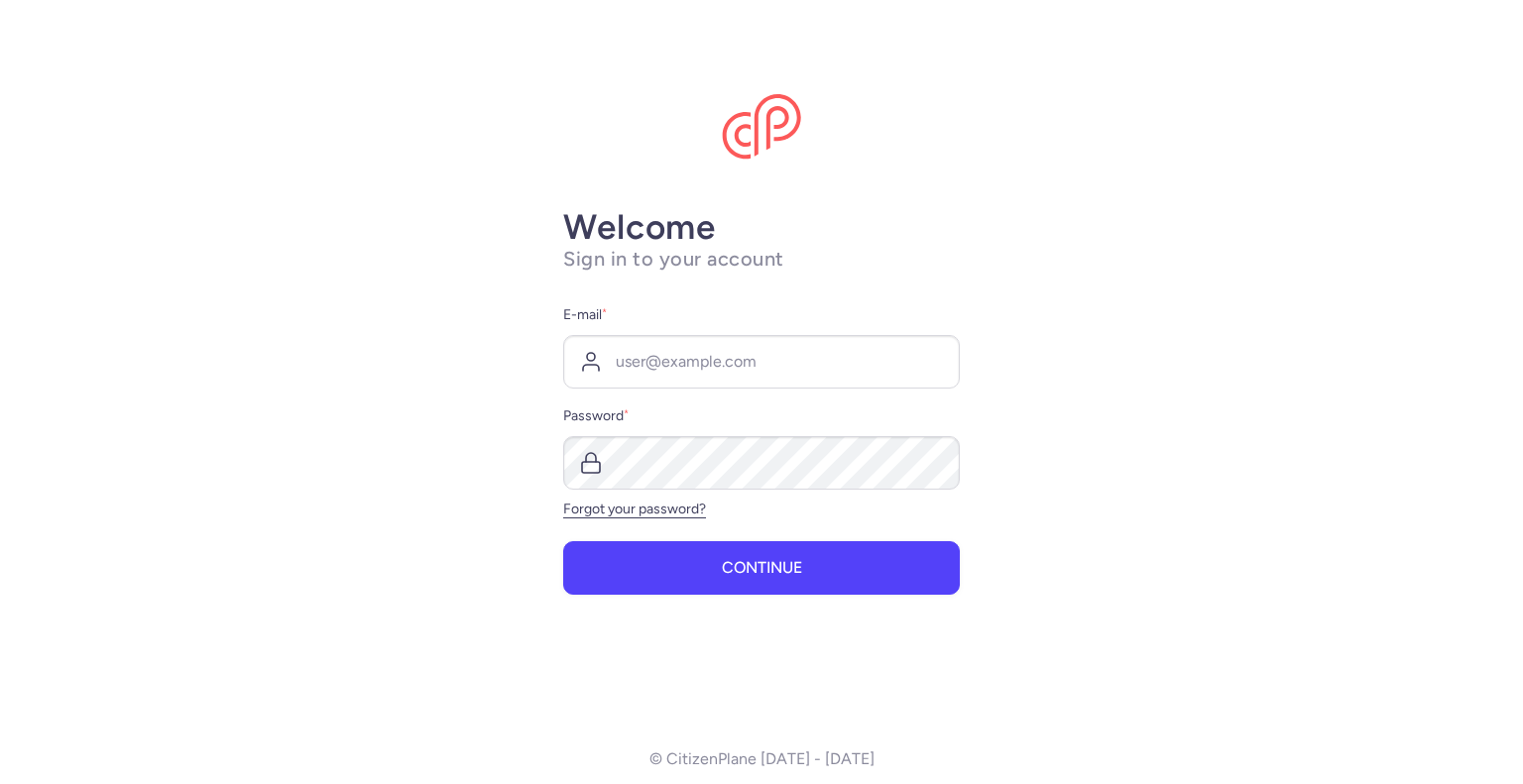 scroll, scrollTop: 0, scrollLeft: 0, axis: both 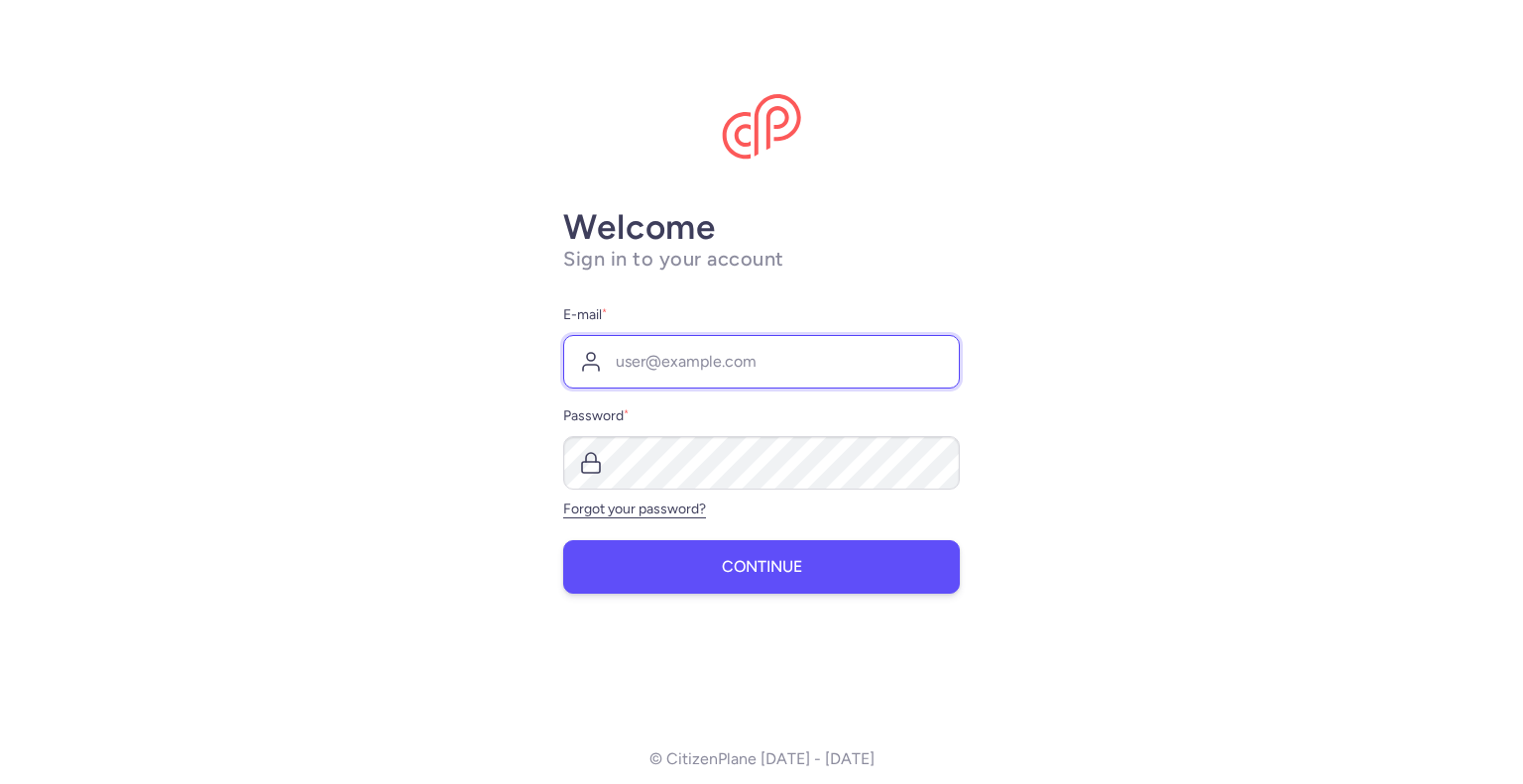 type on "[EMAIL_ADDRESS][DOMAIN_NAME]" 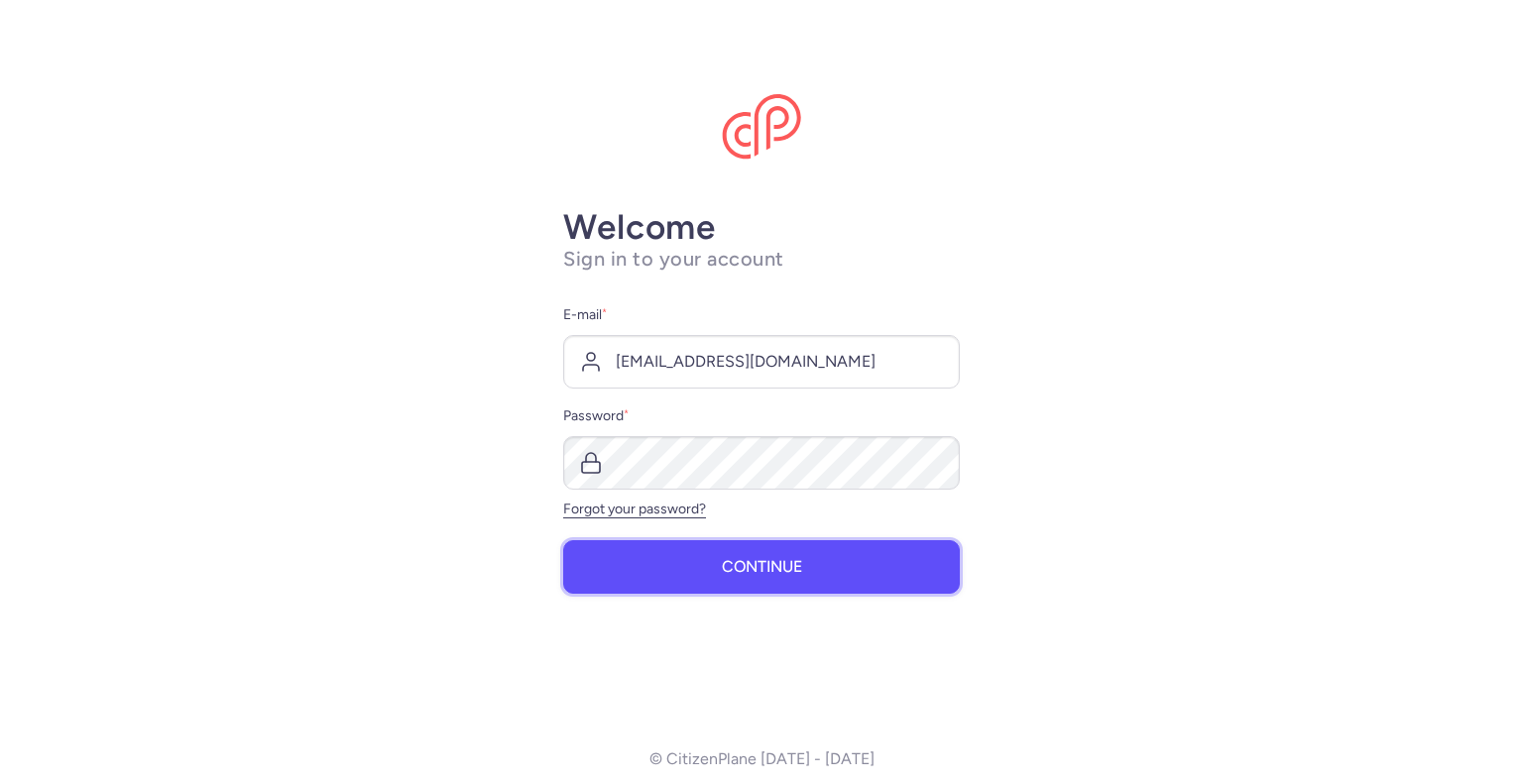 click on "Continue" at bounding box center (762, 567) 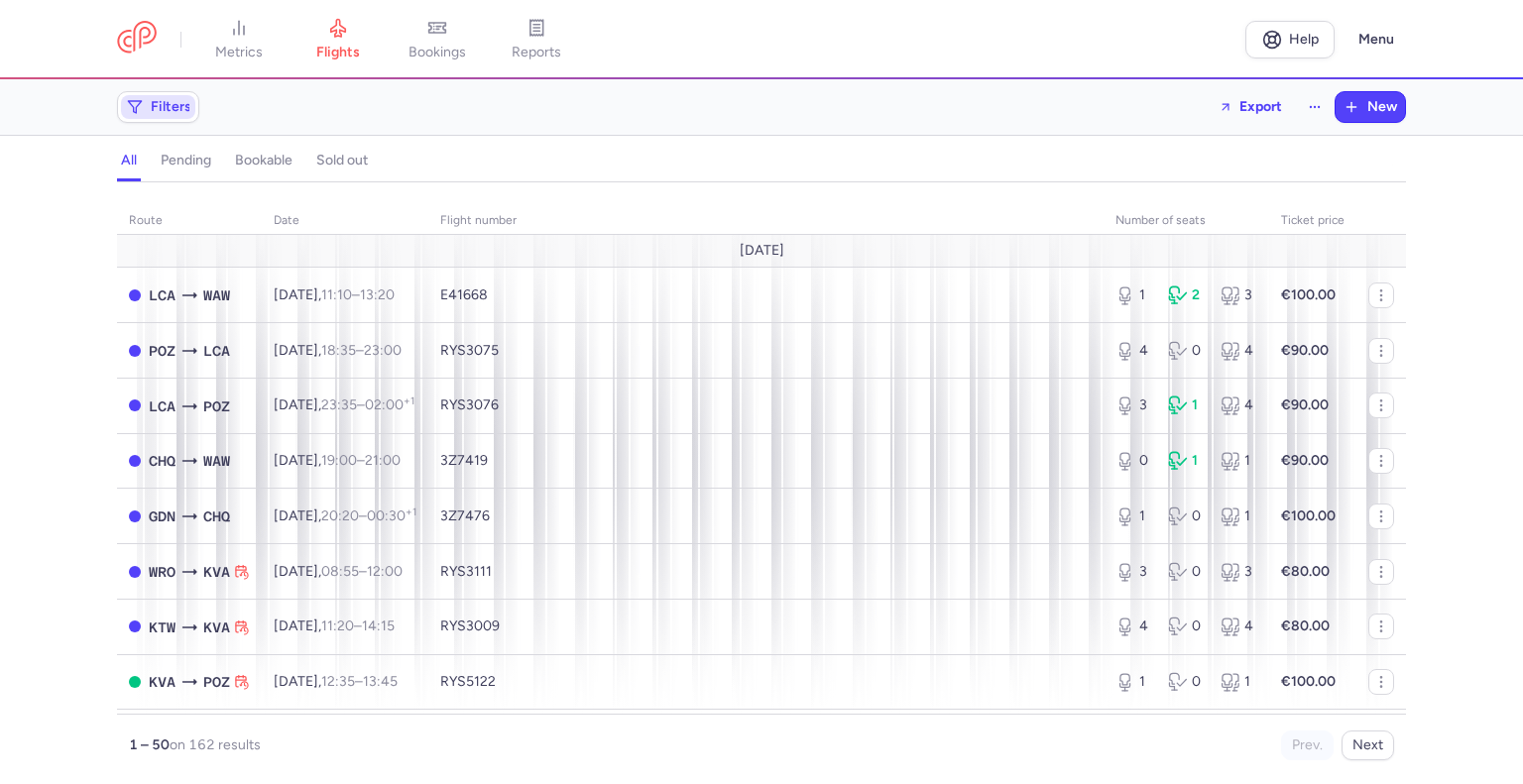 click on "Filters" at bounding box center [158, 107] 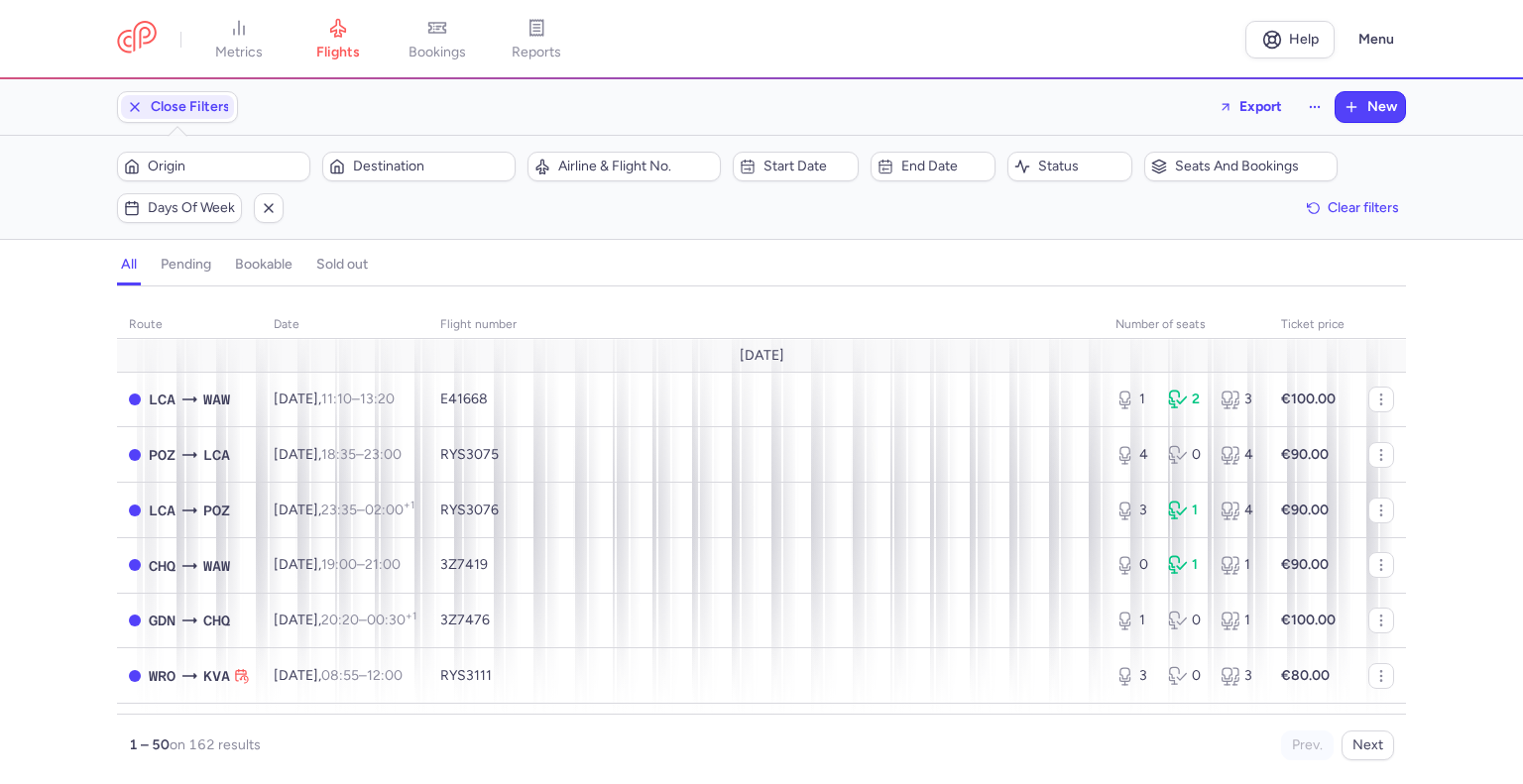 scroll, scrollTop: 0, scrollLeft: 0, axis: both 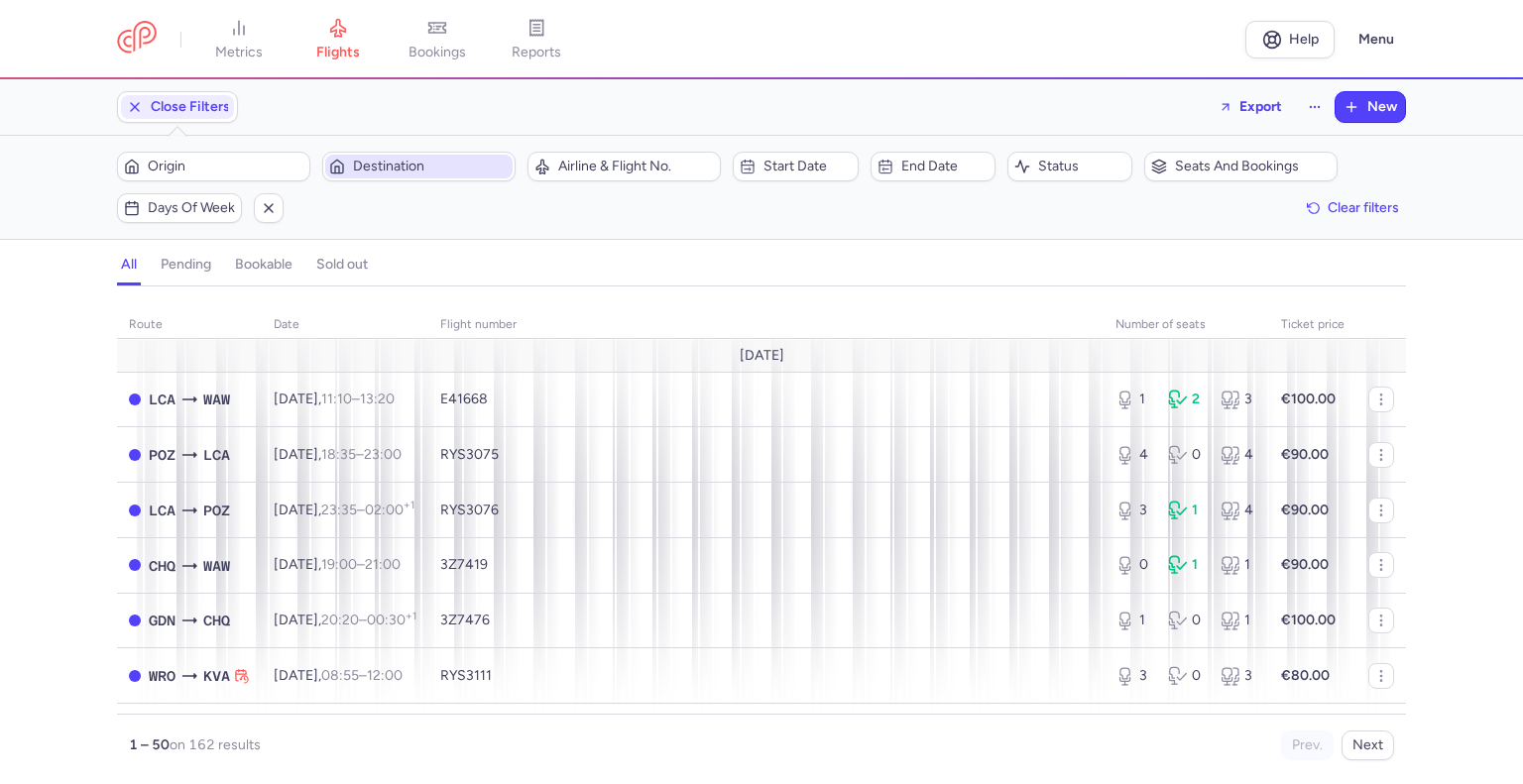 click on "Destination" at bounding box center (430, 167) 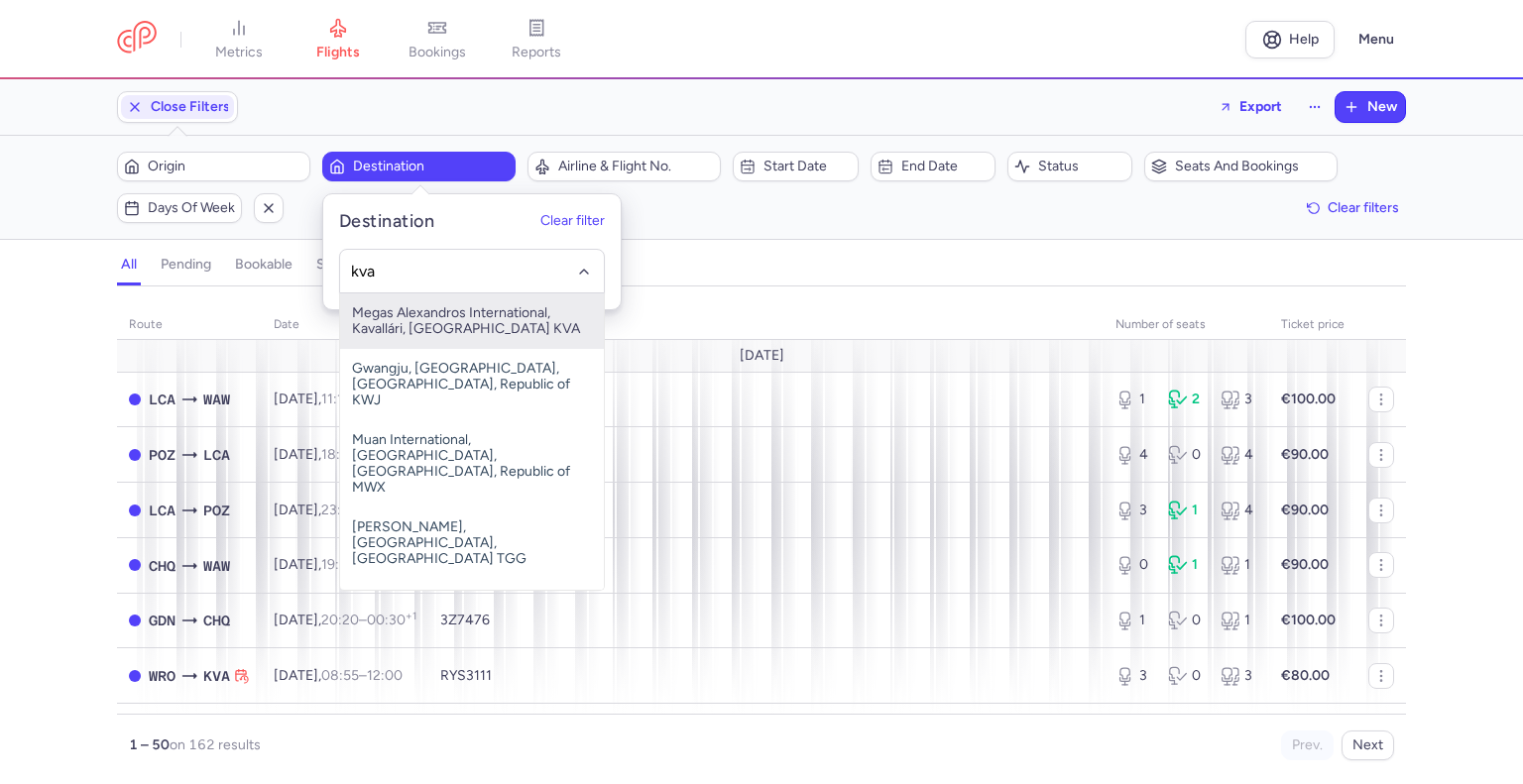 click on "Megas Alexandros International, Kavallári, [GEOGRAPHIC_DATA] KVA" at bounding box center (472, 321) 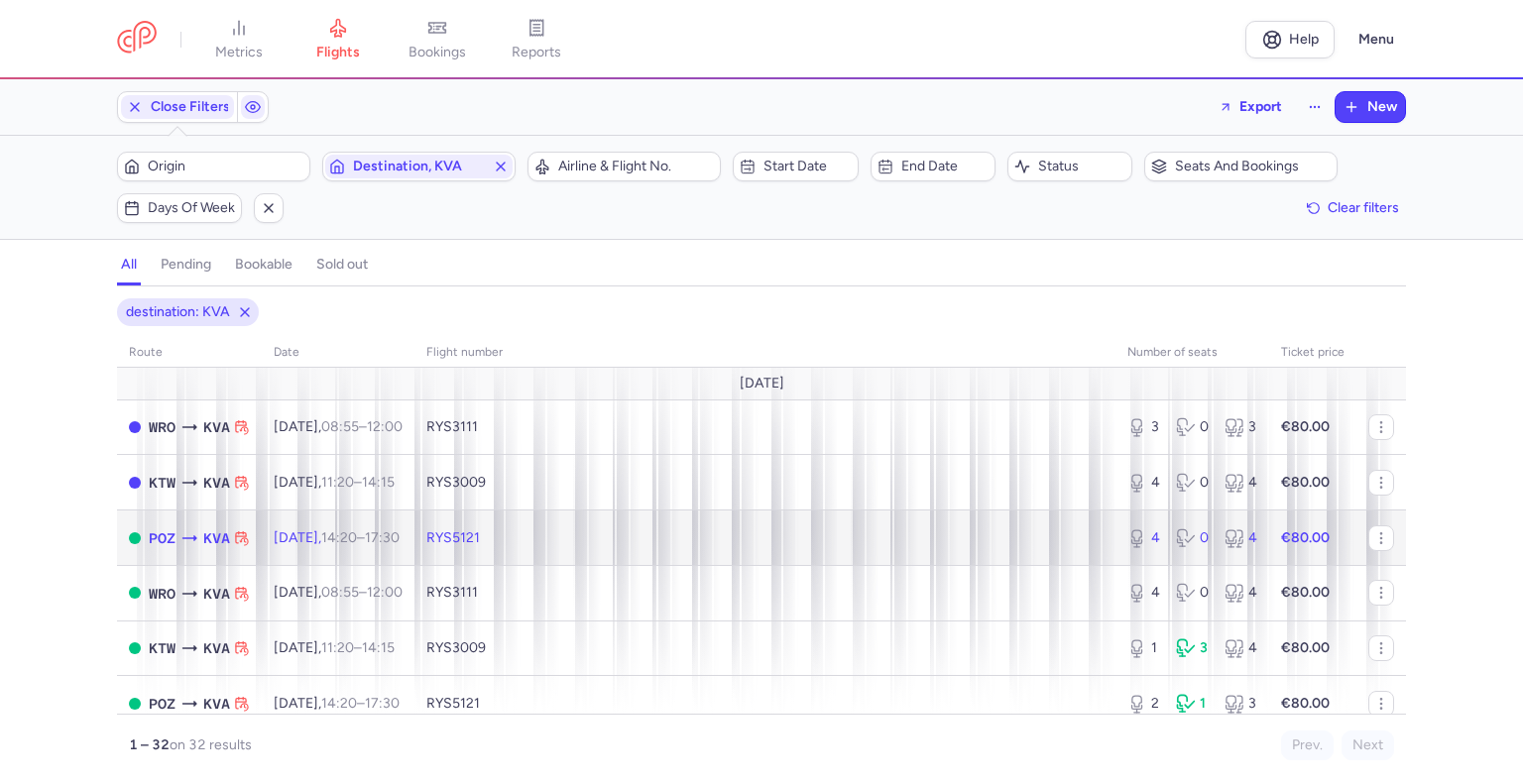 click on "RYS5121" 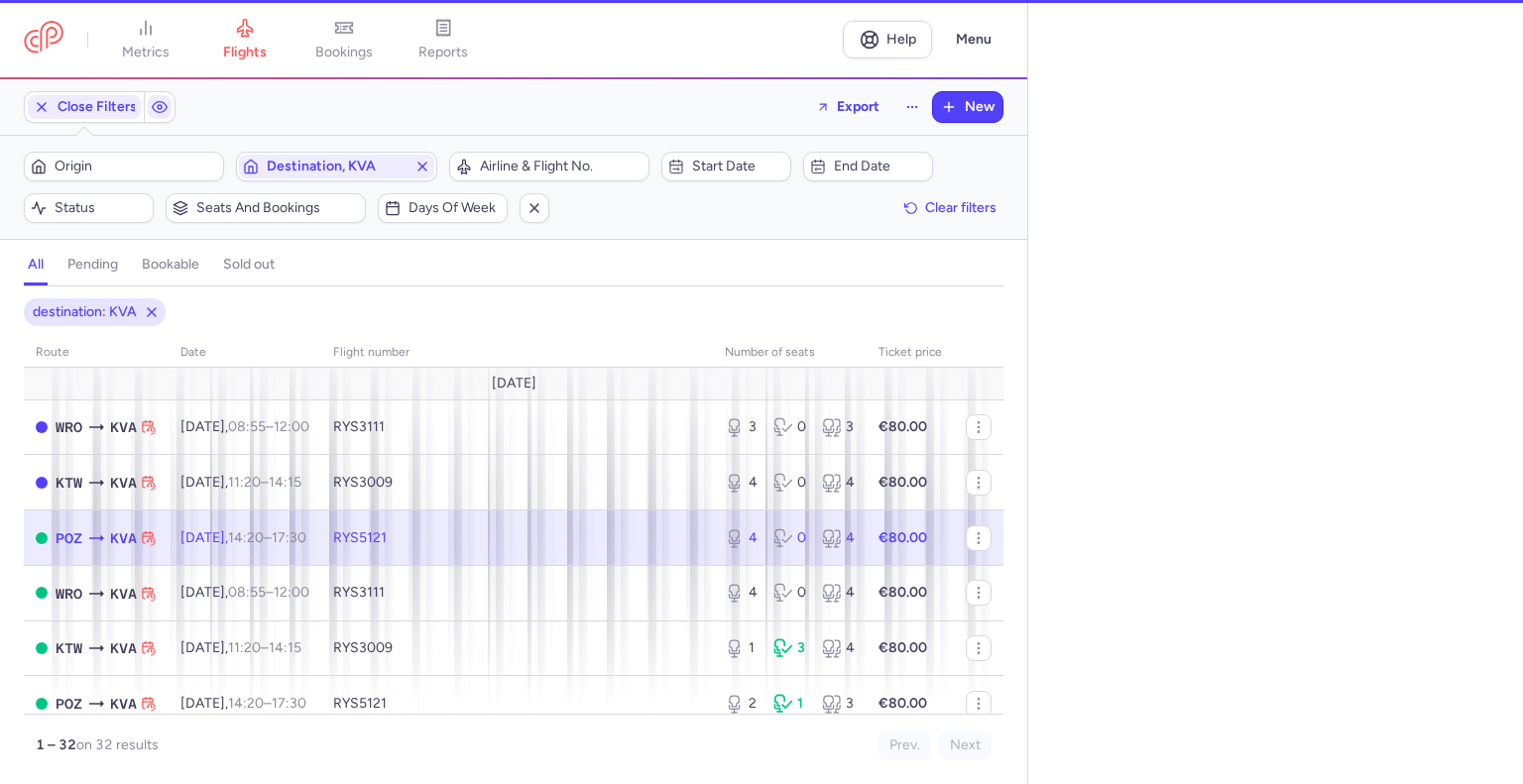 select on "days" 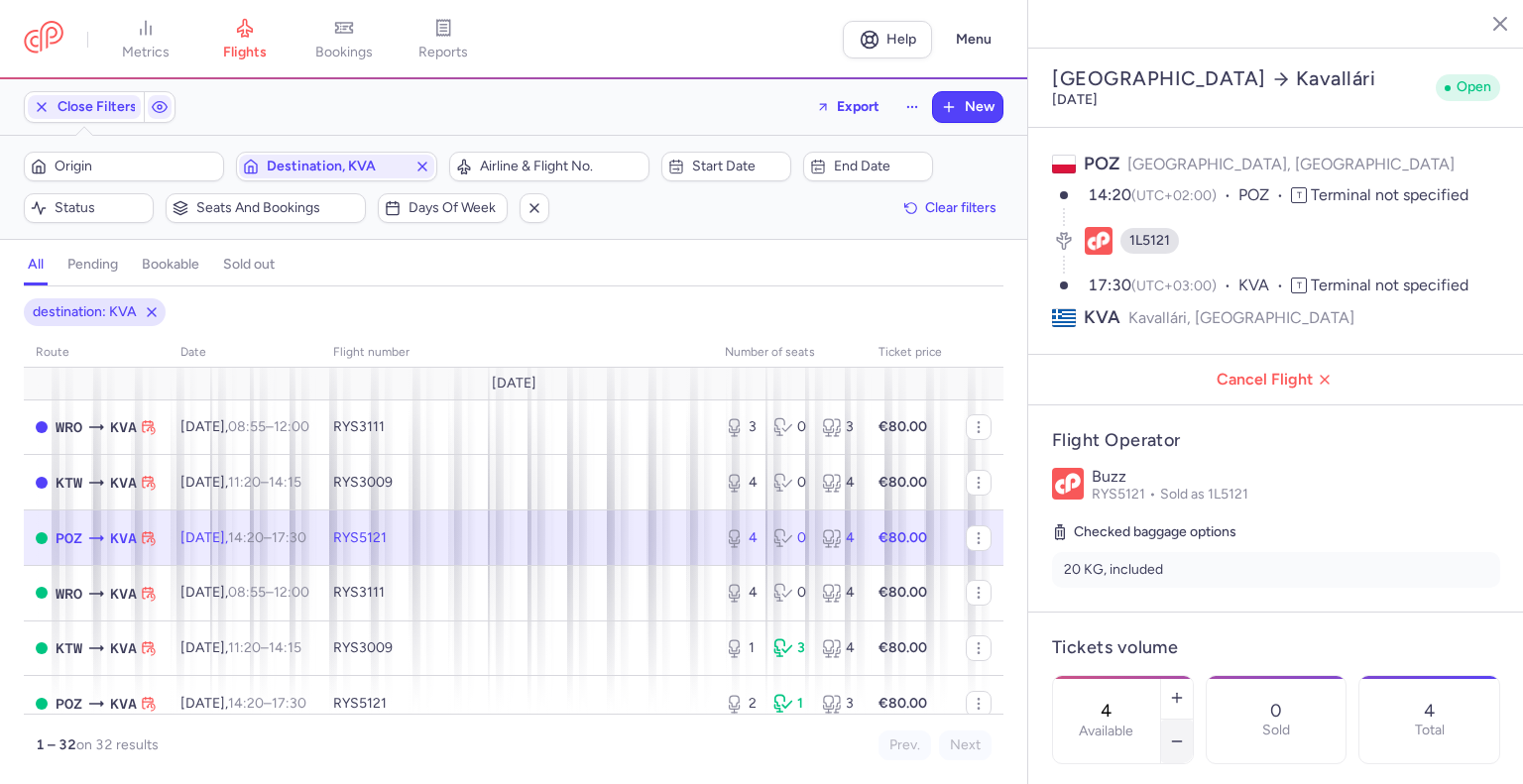 click 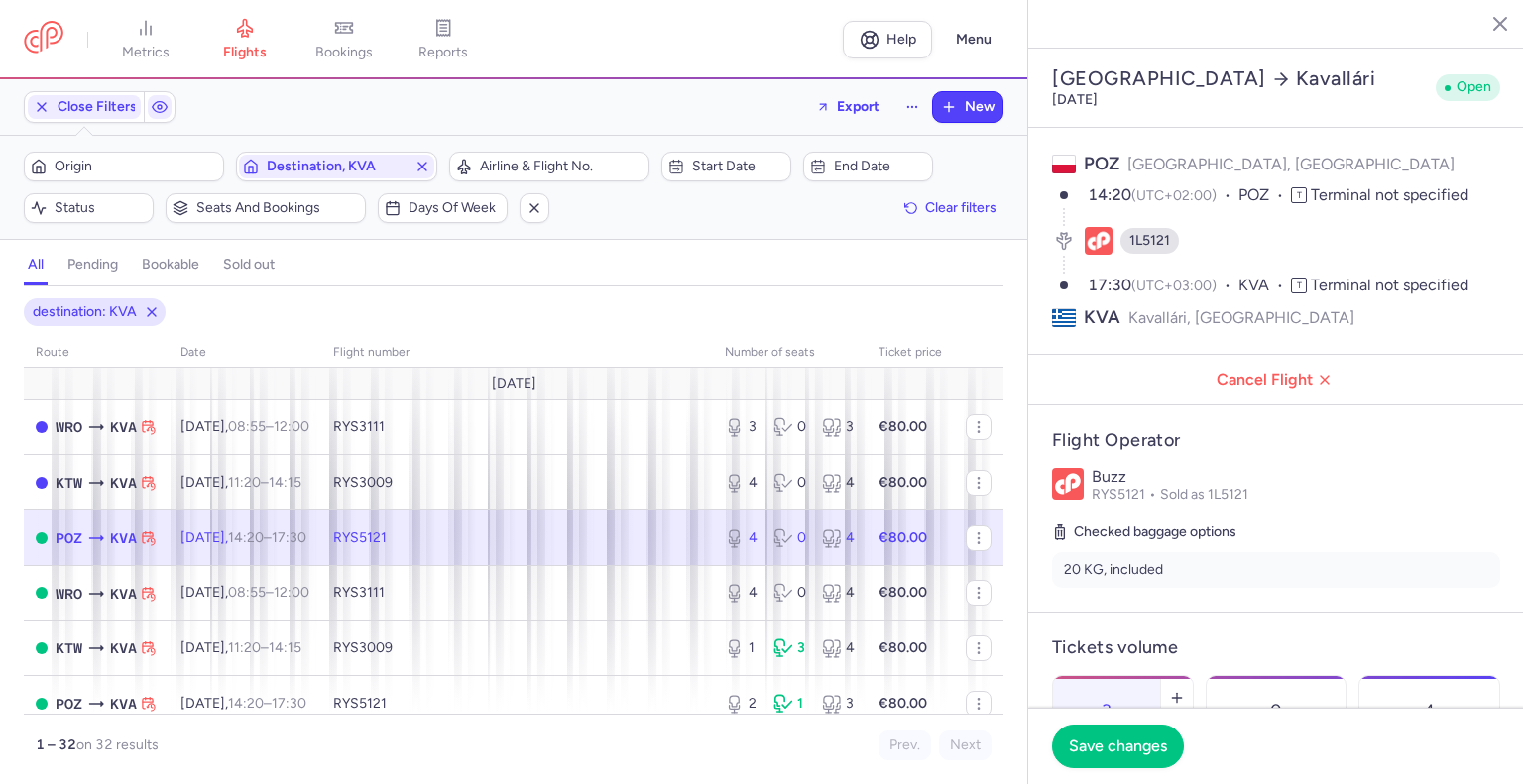 click 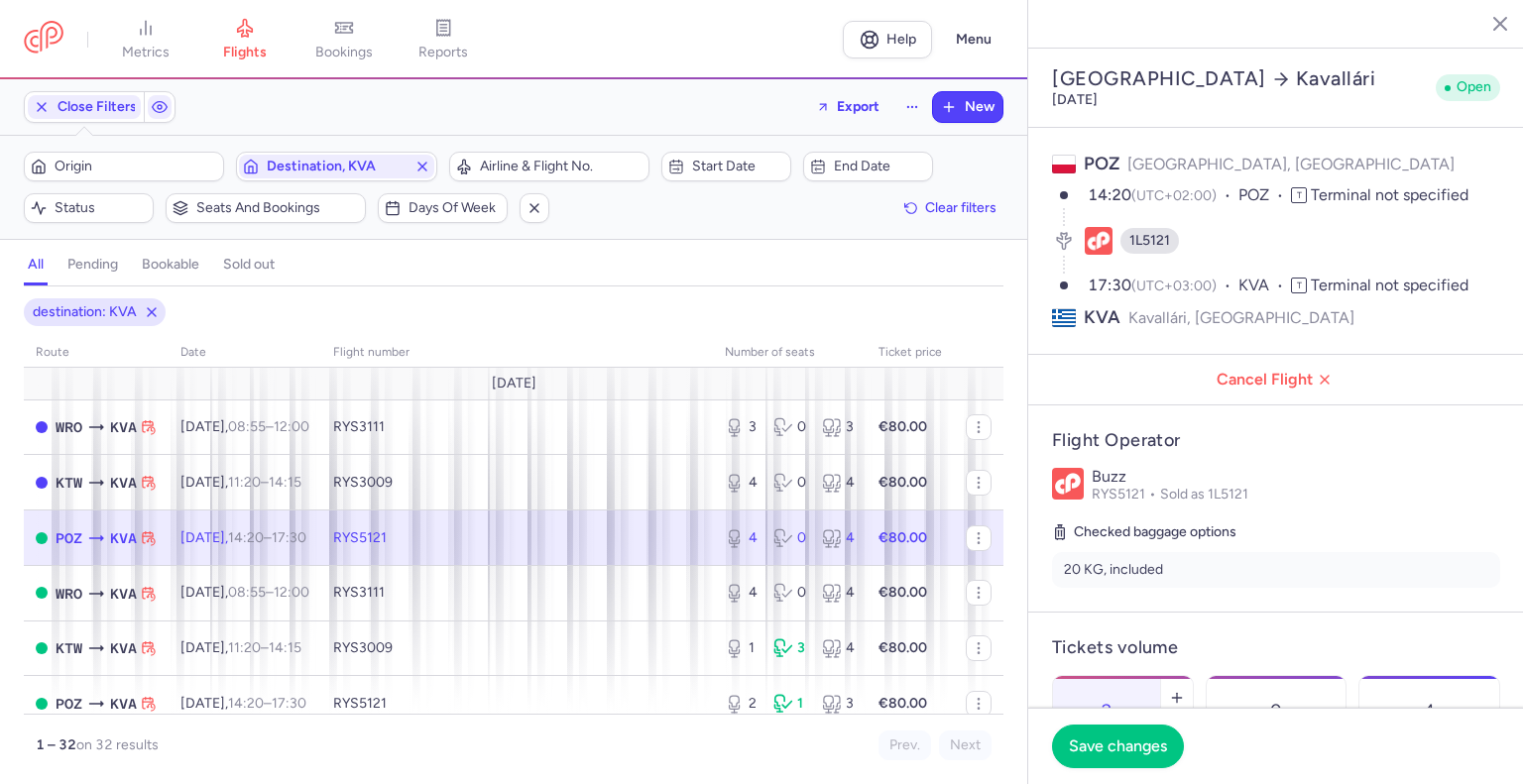 click 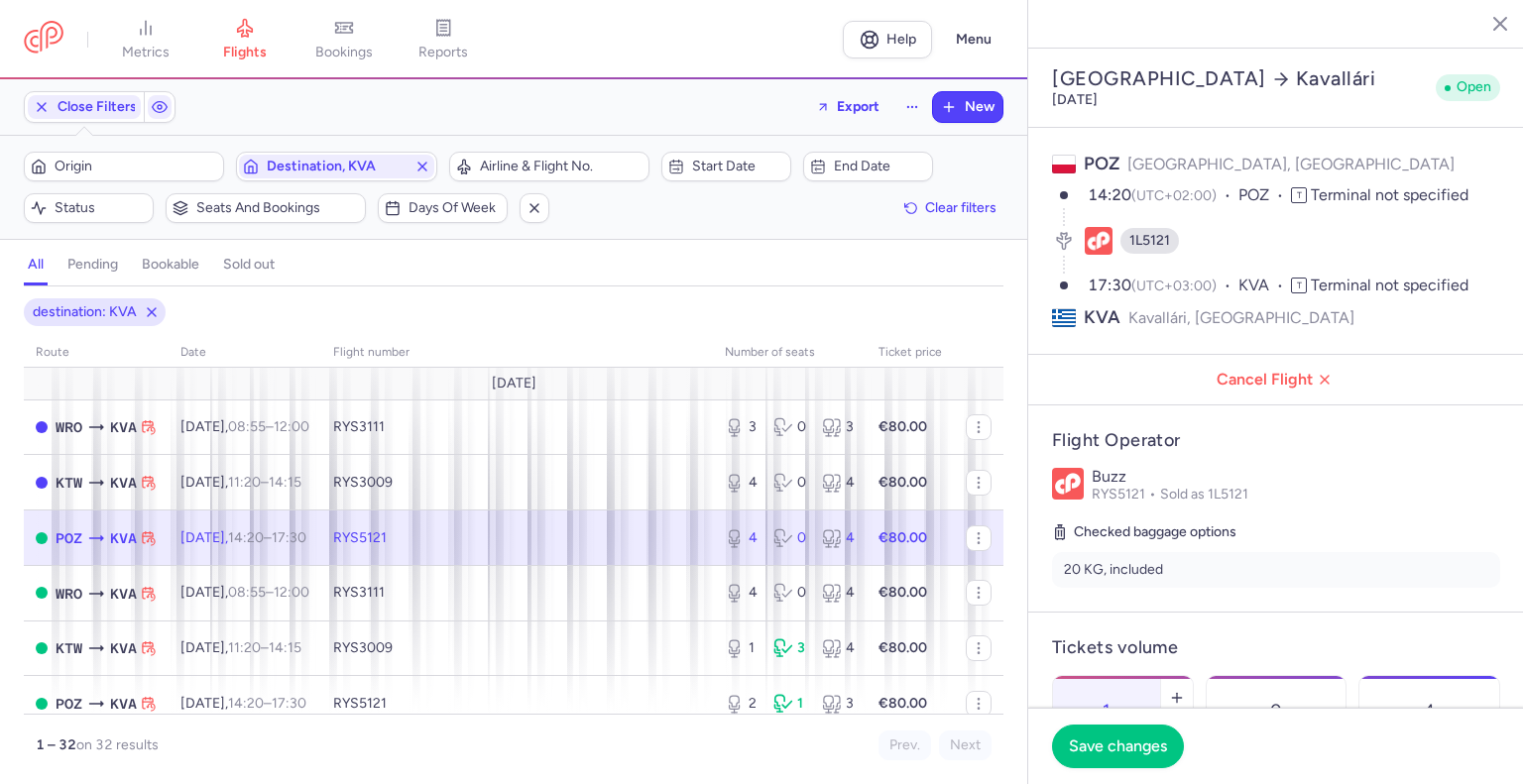click 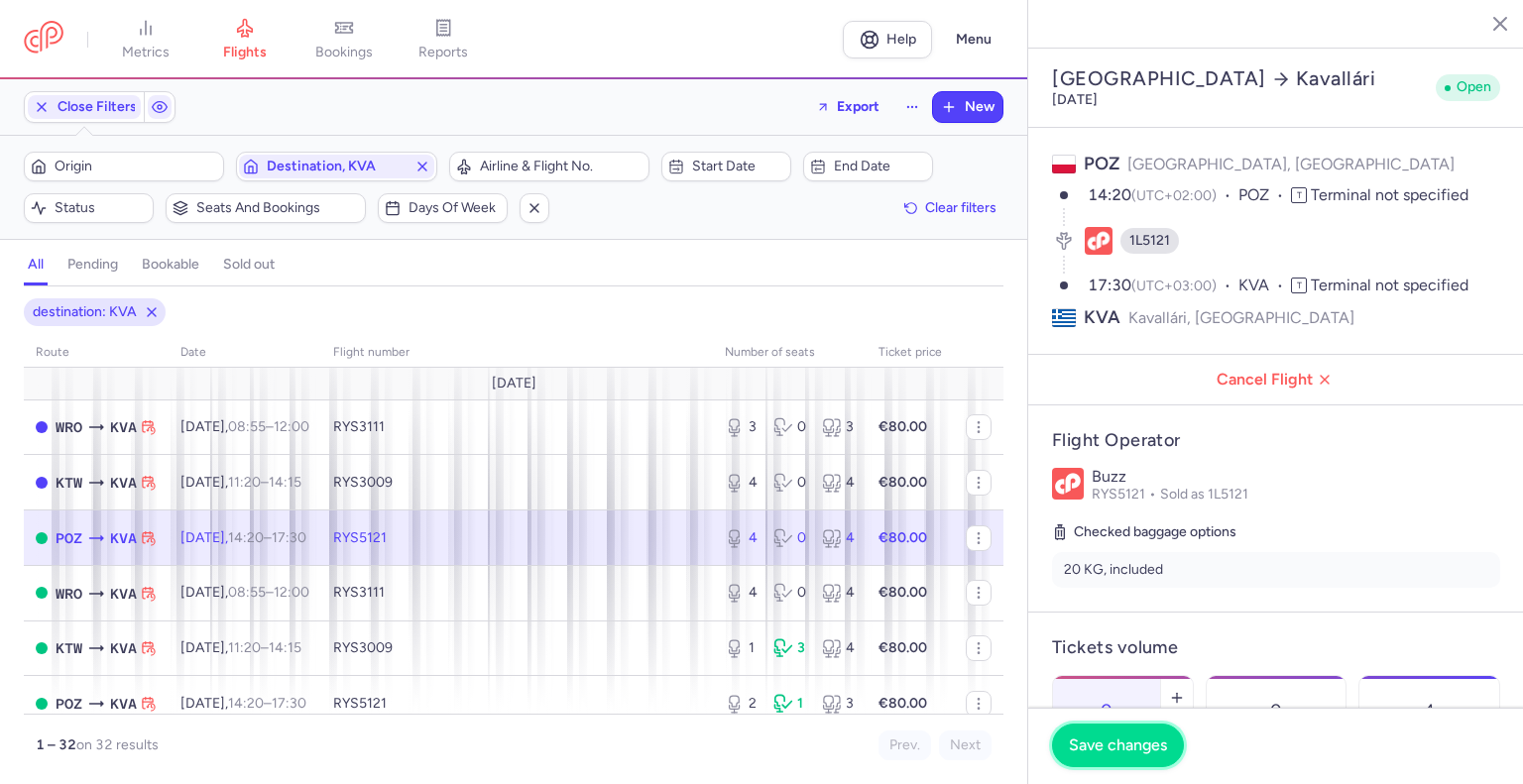 click on "Save changes" at bounding box center [1117, 745] 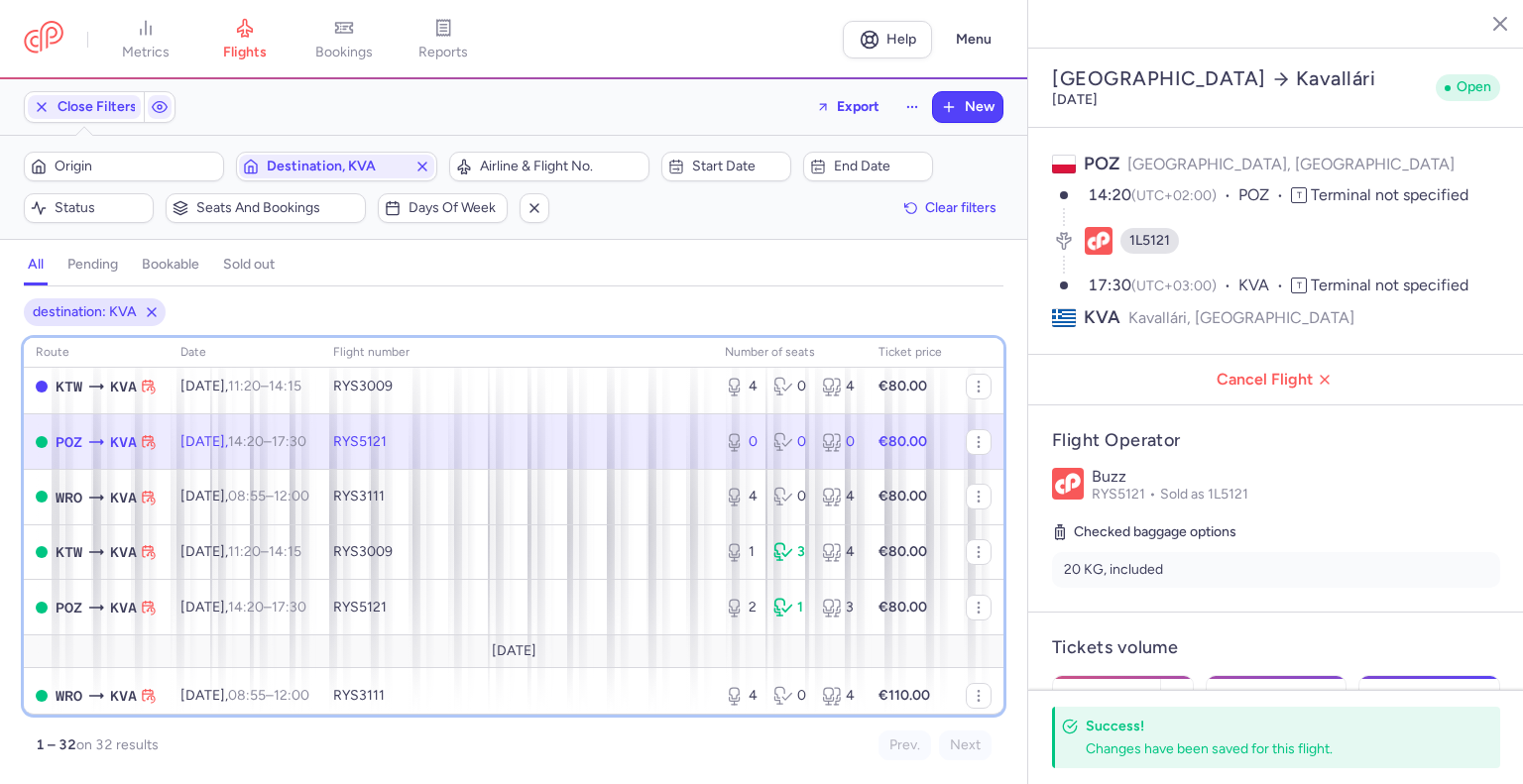 scroll, scrollTop: 101, scrollLeft: 0, axis: vertical 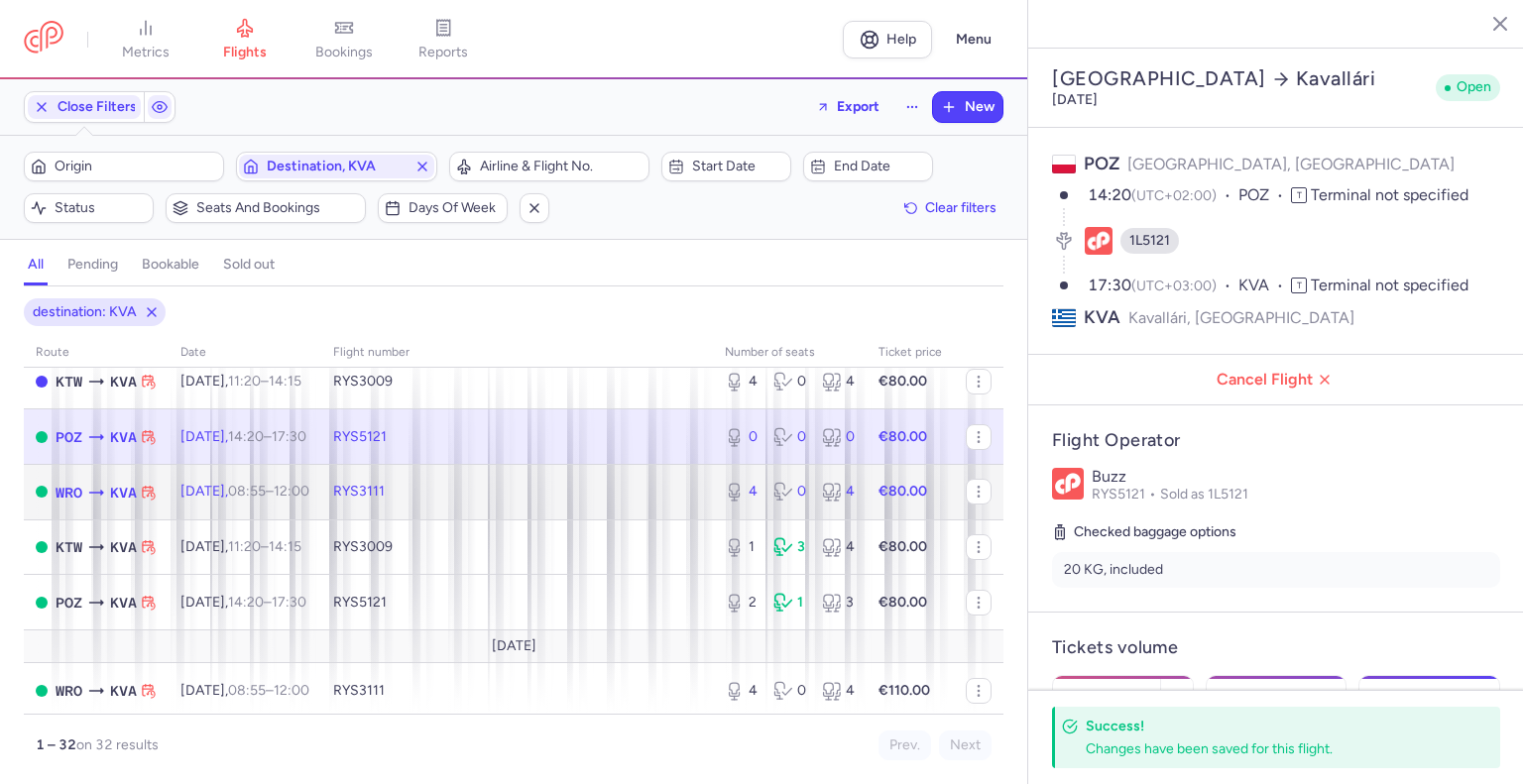 click on "12:00  +0" at bounding box center [292, 491] 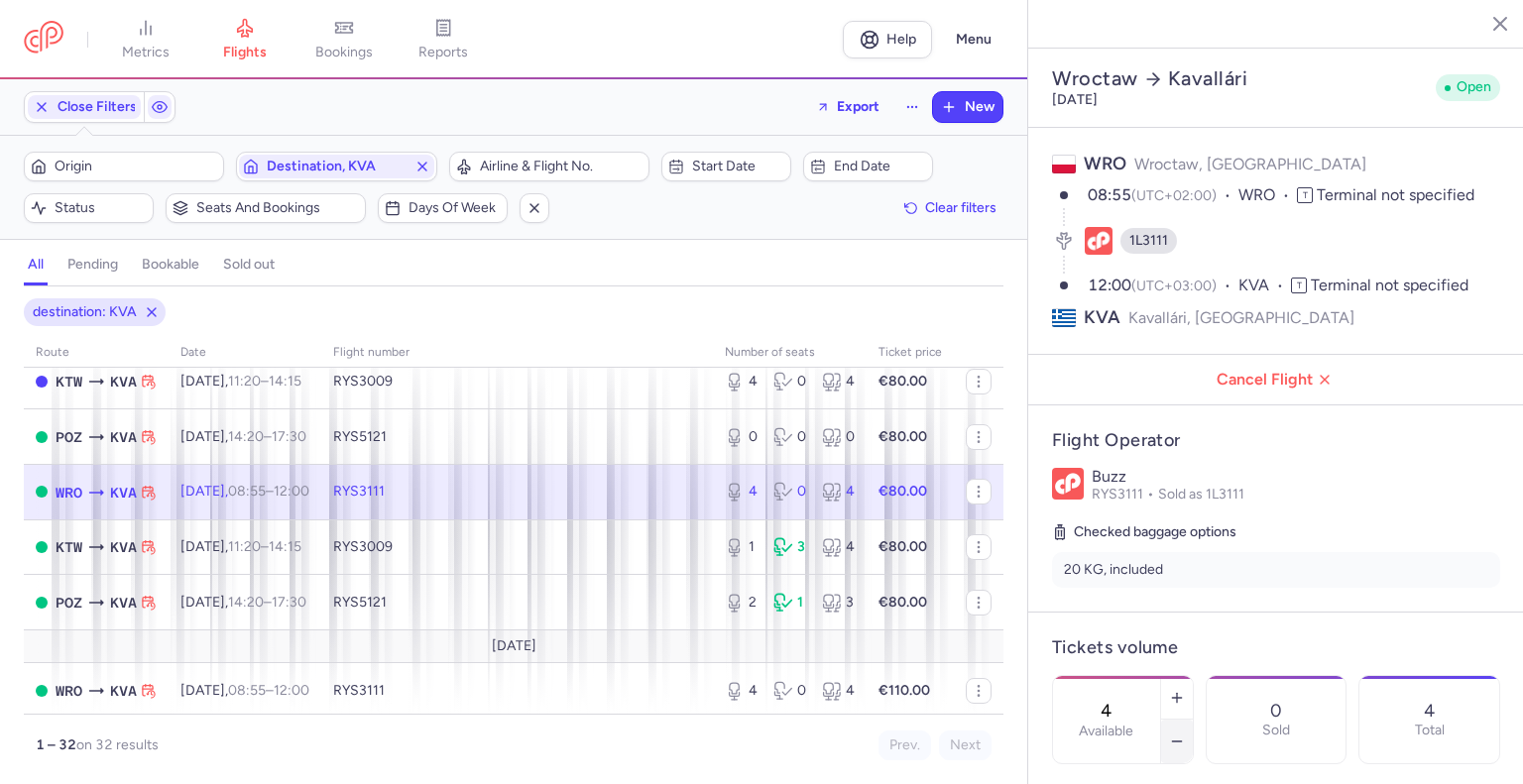 click 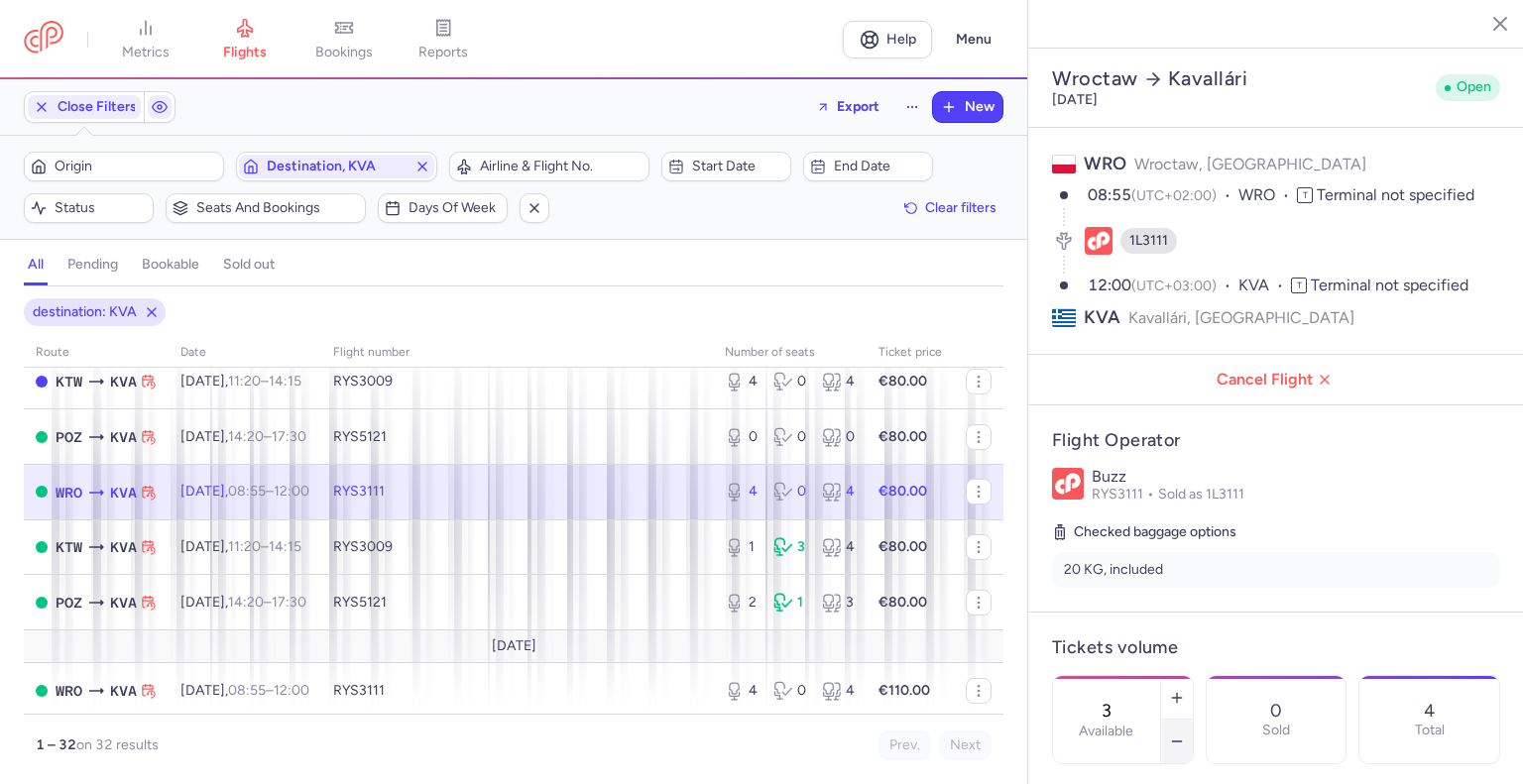 click 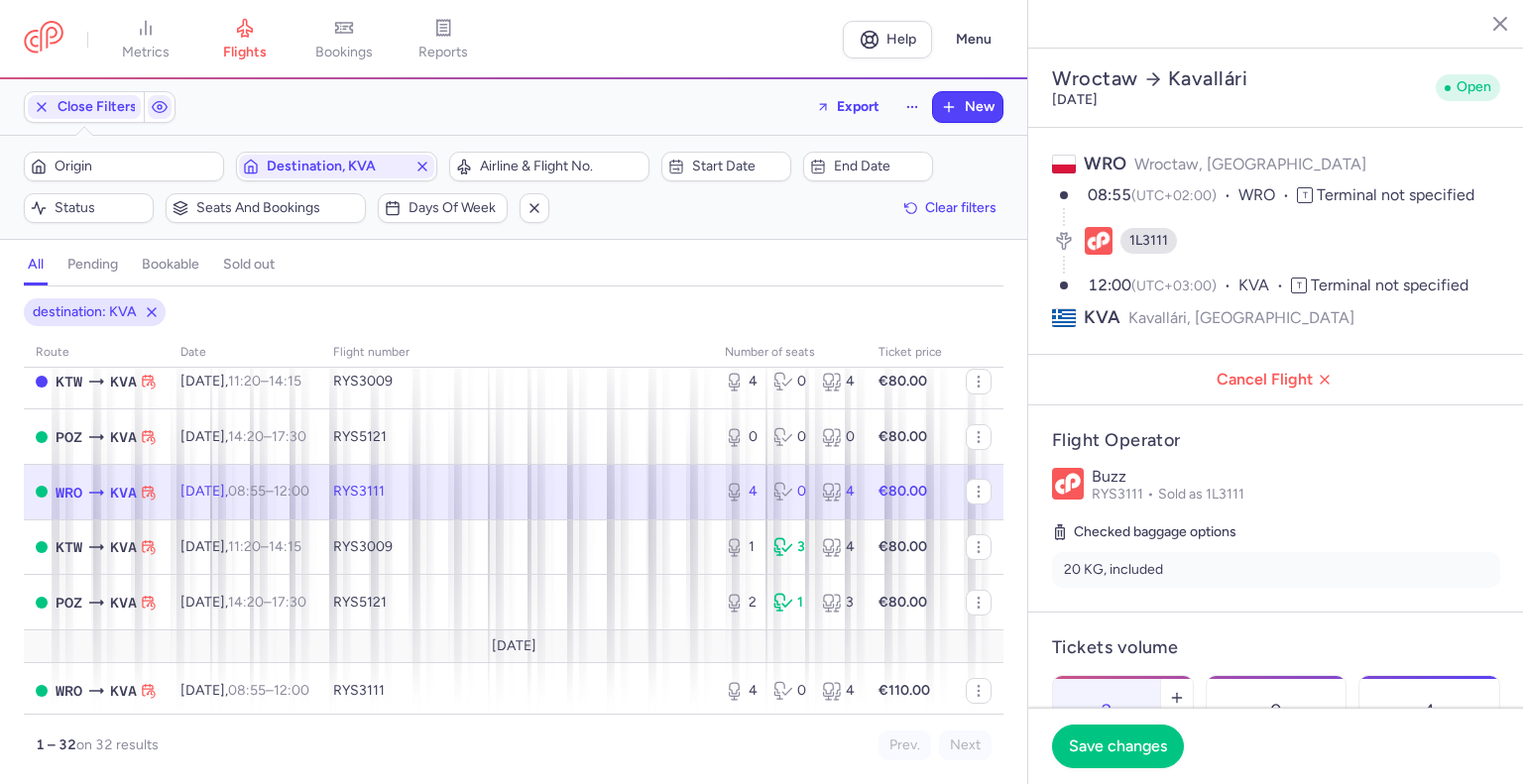 click 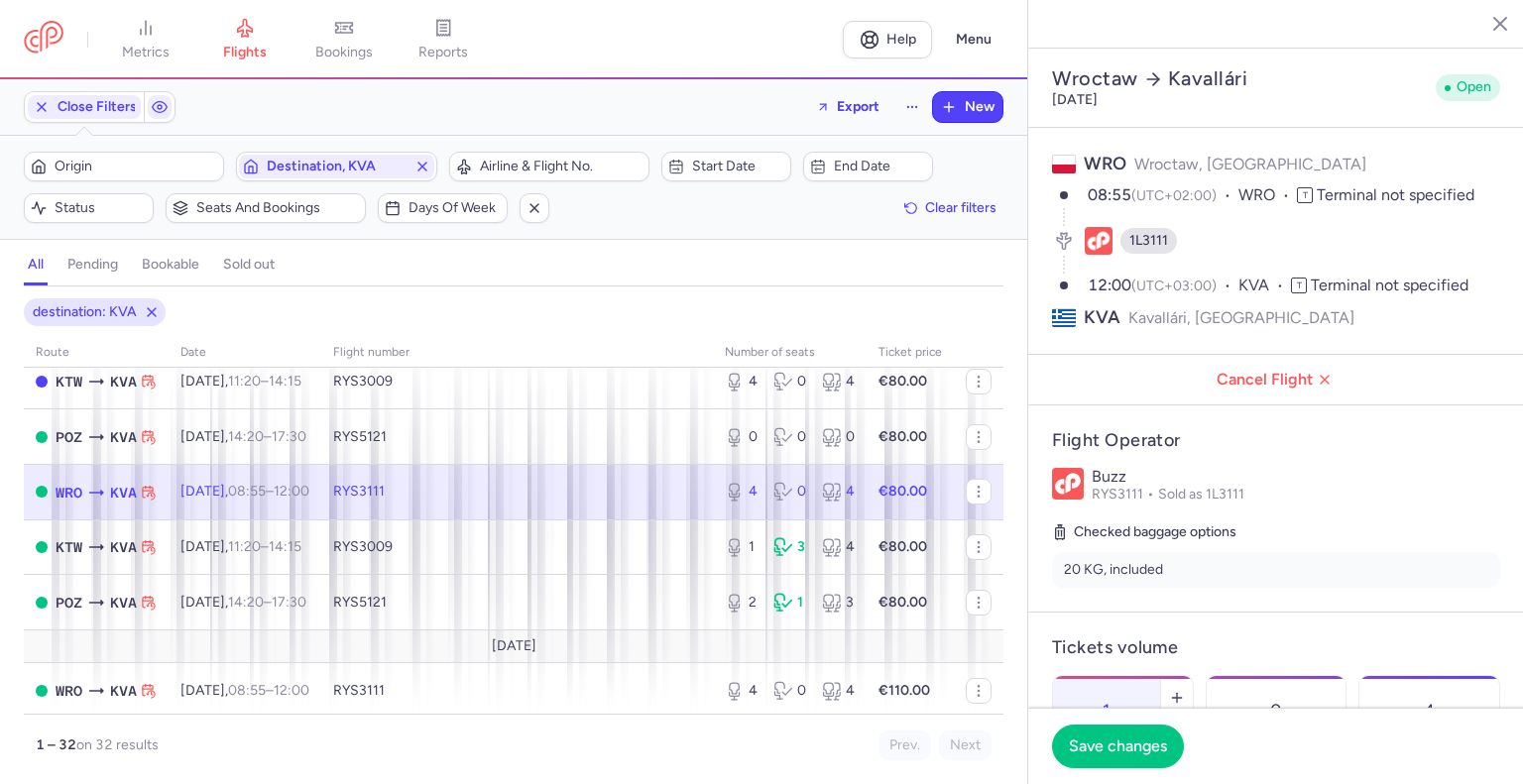 click 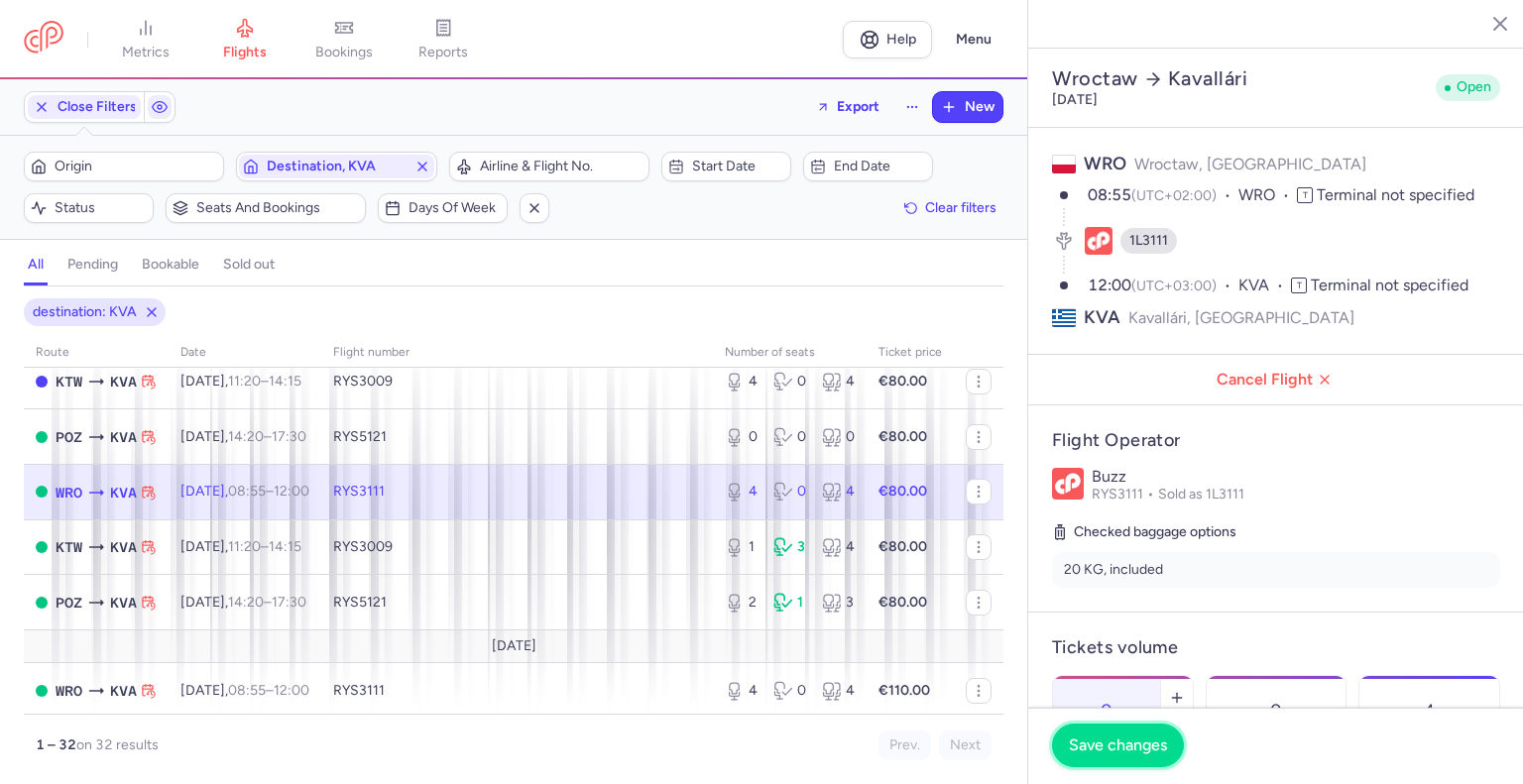 click on "Save changes" at bounding box center [1117, 745] 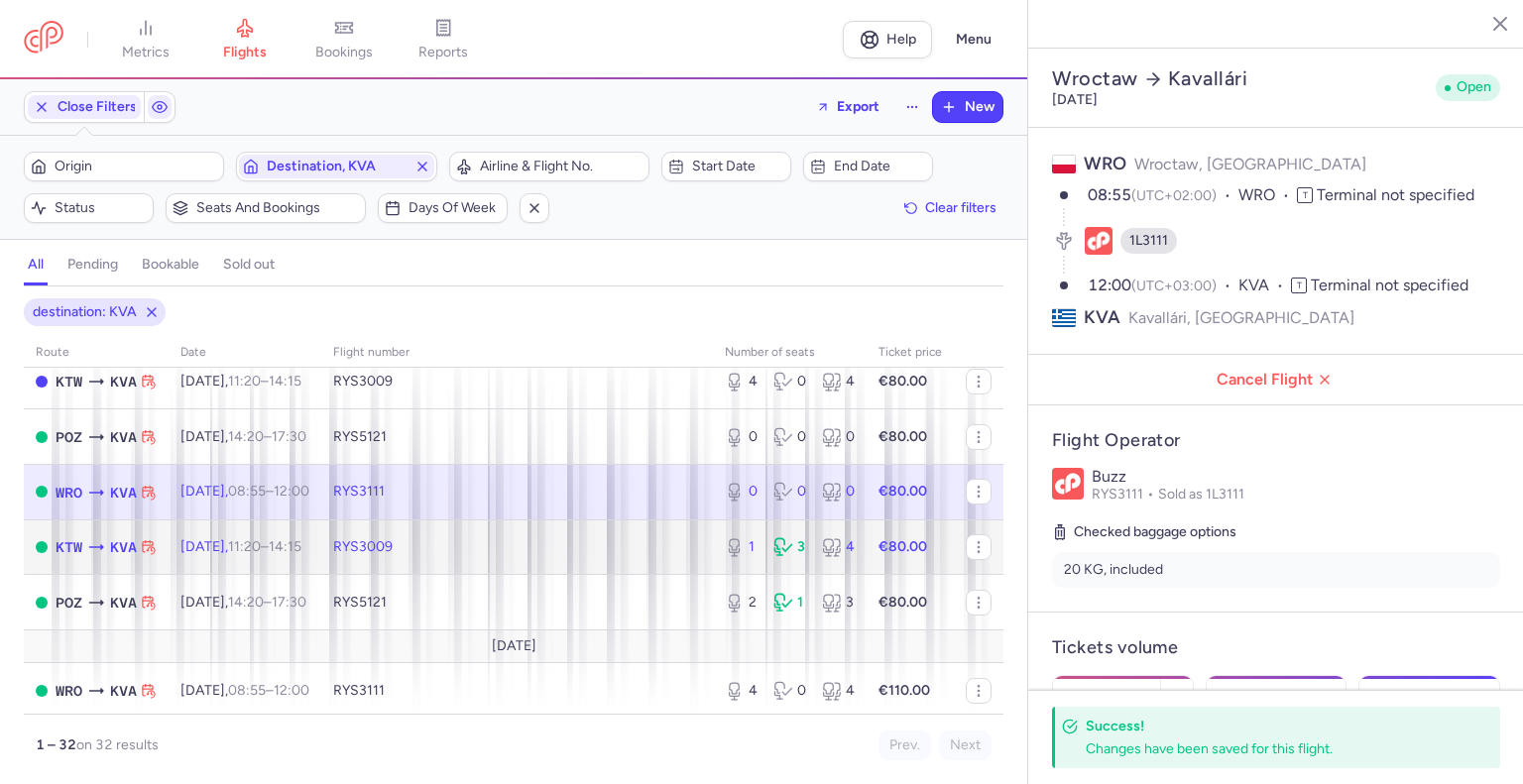 click on "RYS3009" 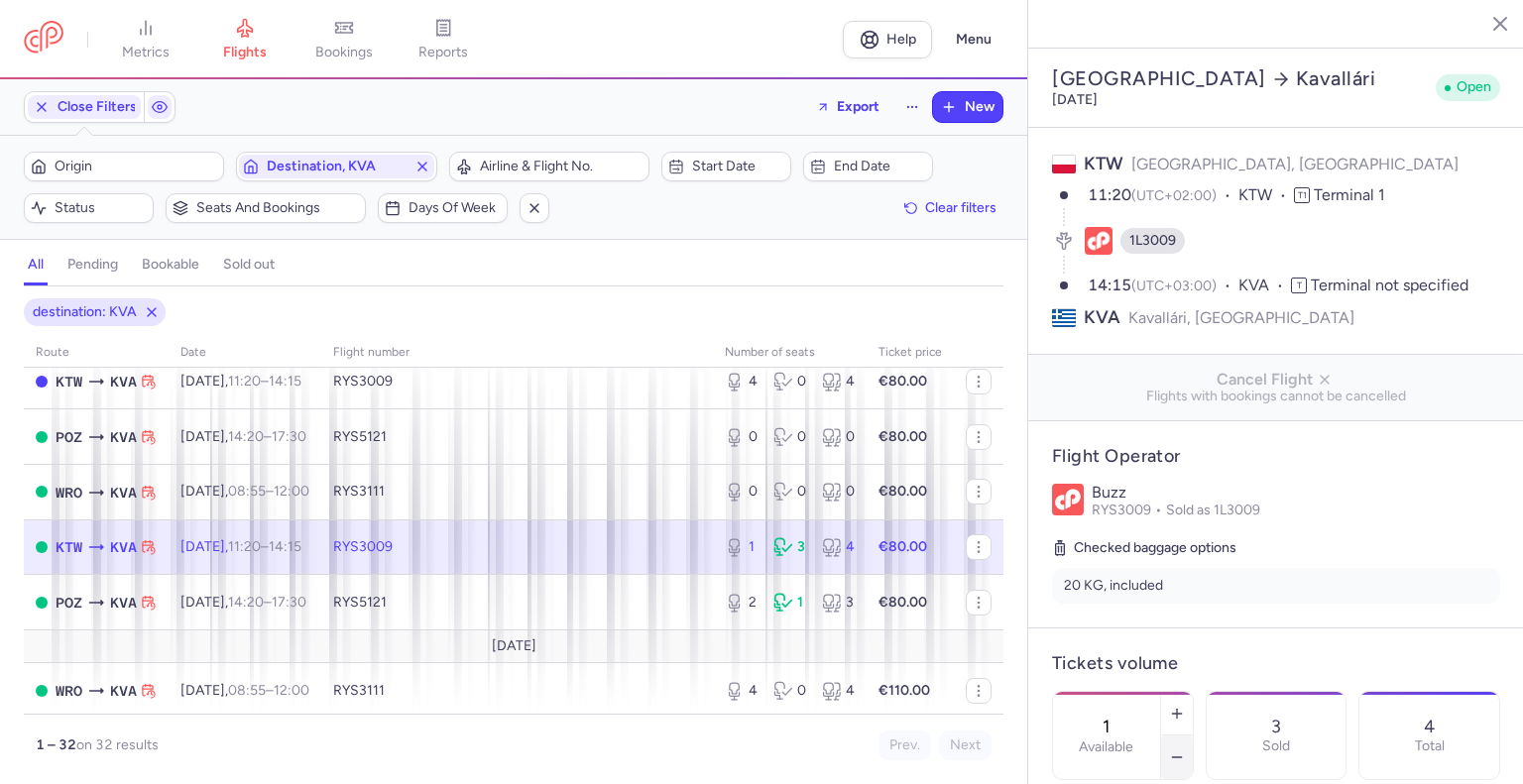 click 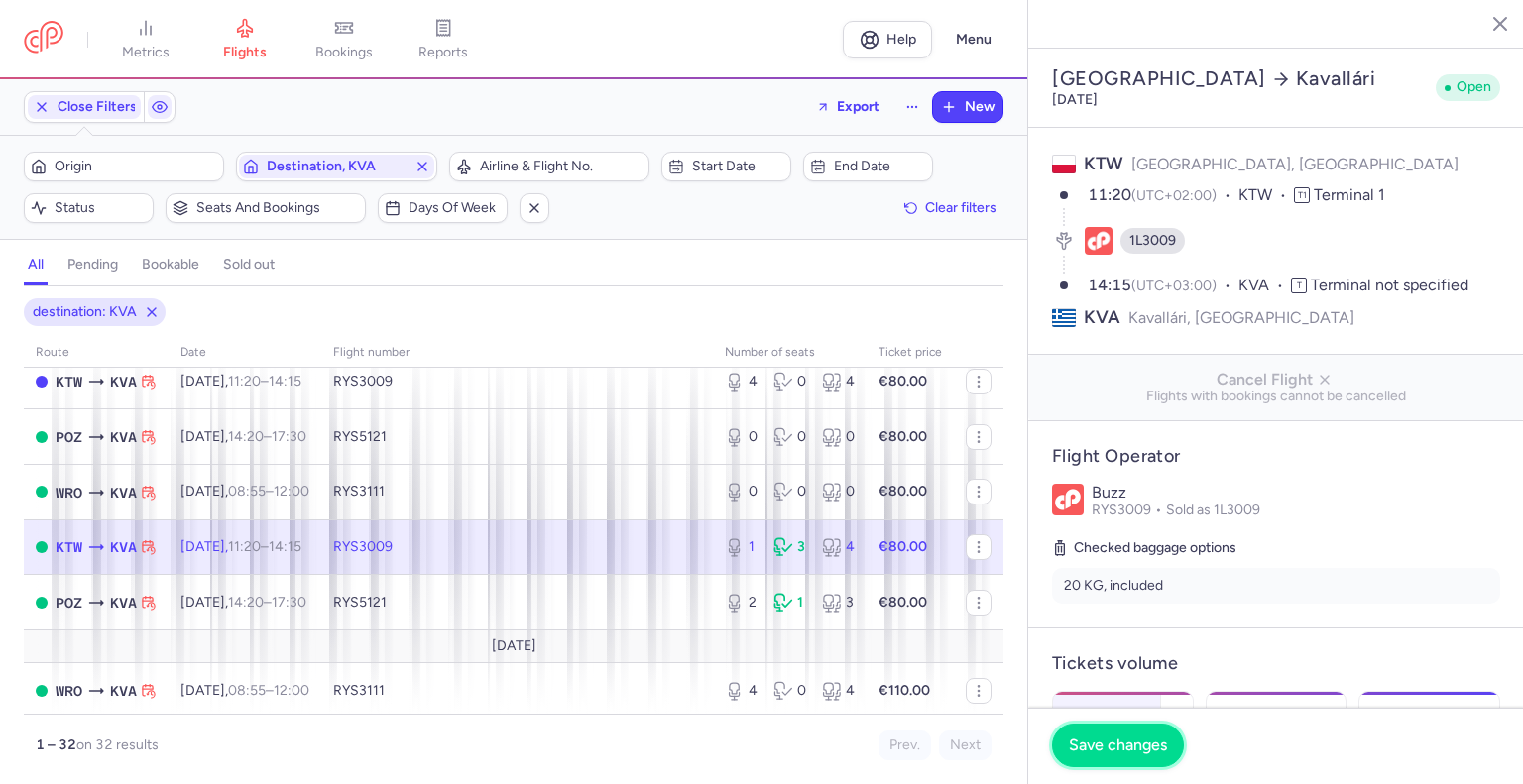 click on "Save changes" at bounding box center (1117, 745) 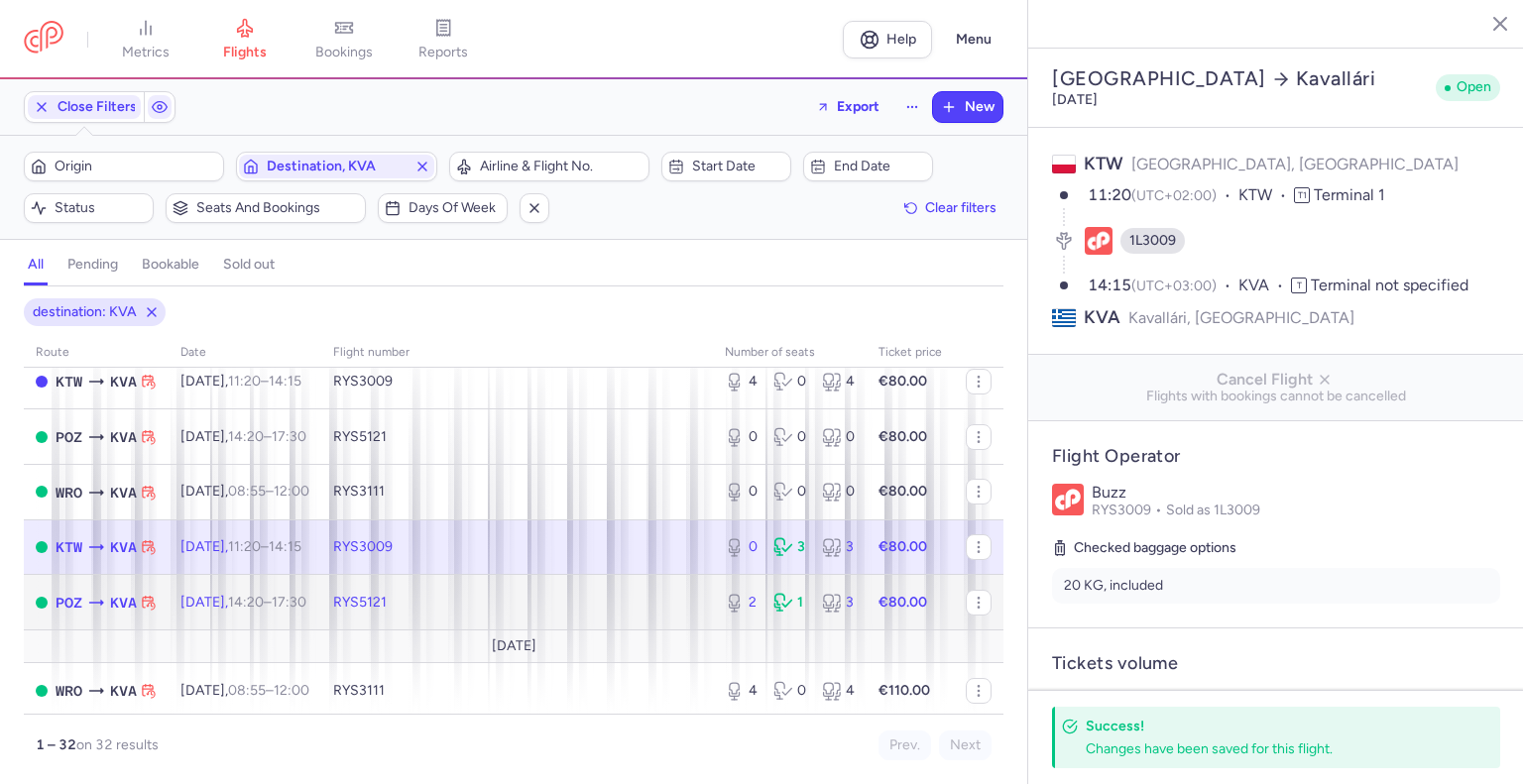 click on "RYS5121" 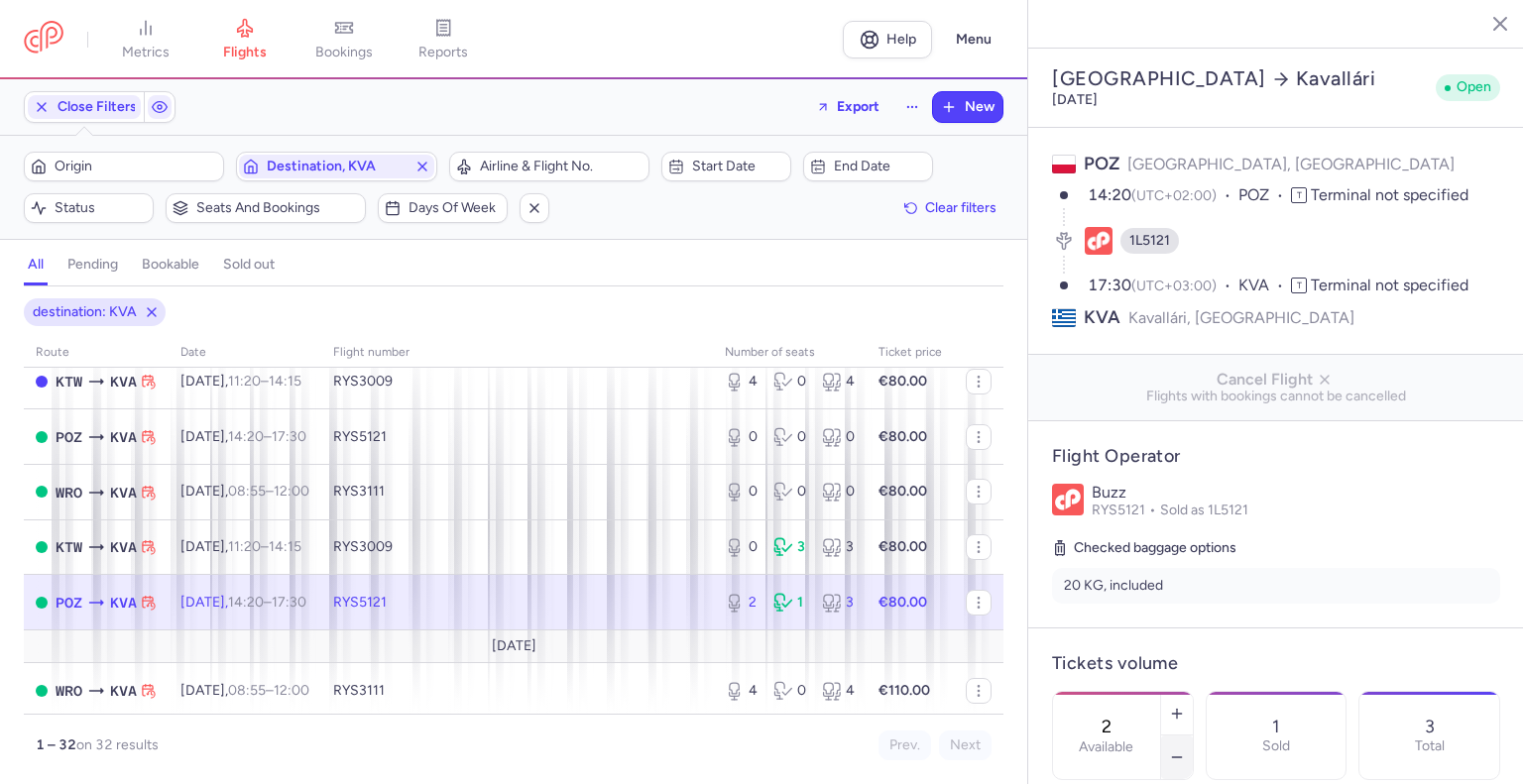 click at bounding box center (1177, 757) 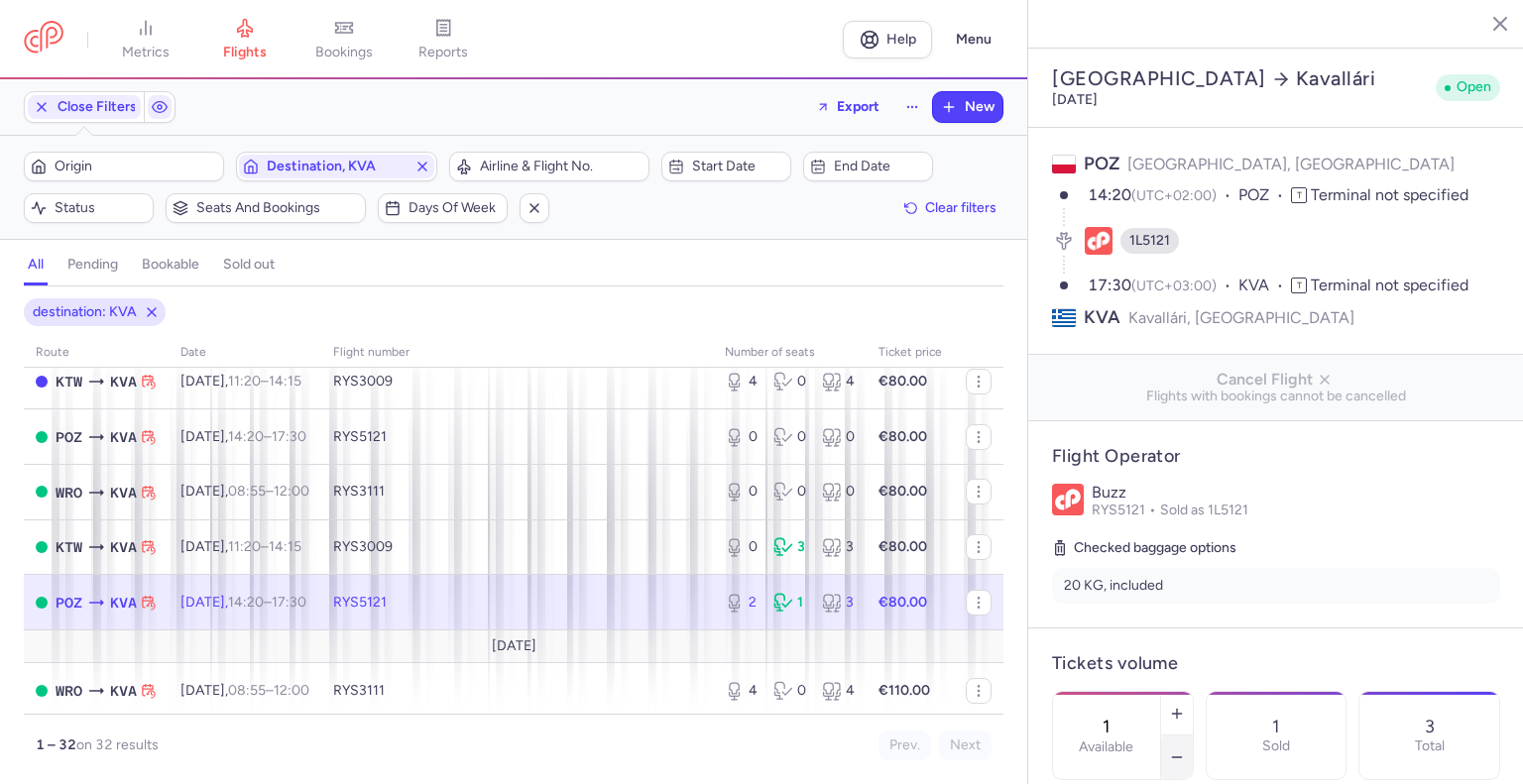 click on "[GEOGRAPHIC_DATA]   [GEOGRAPHIC_DATA] [DATE] Open POZ [GEOGRAPHIC_DATA], [GEOGRAPHIC_DATA] 14:20  (UTC+02:00) [GEOGRAPHIC_DATA] not specified 1L5121 17:30  (UTC+03:00) KVA T Terminal not specified KVA [GEOGRAPHIC_DATA], [GEOGRAPHIC_DATA] Cancel Flight  Flights with bookings cannot be cancelled Flight Operator Buzz RYS5121 Sold as 1L5121  Checked baggage options  20 KG, included Tickets volume 1  Available  1 Sold 3 Total Price  One way  Price  * 80 eur Sales ending End selling before departure 2 Select an option hours days Sales close at  [DATE]	12:20 PM UTC  Booking (1) CPAIQZ  (1 PAX)  €80.00  [PERSON_NAME] [PERSON_NAME] SOSEA" 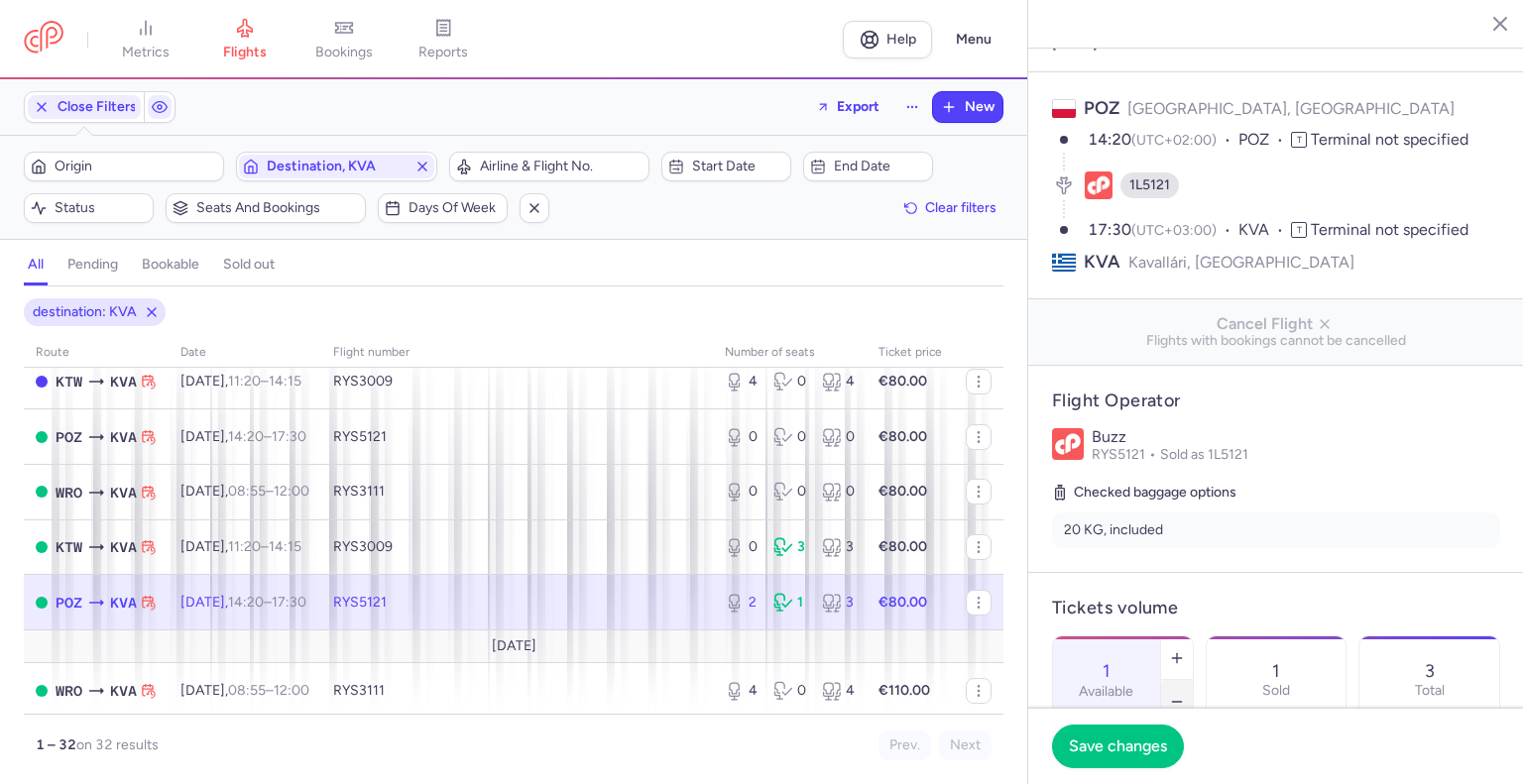 scroll, scrollTop: 64, scrollLeft: 0, axis: vertical 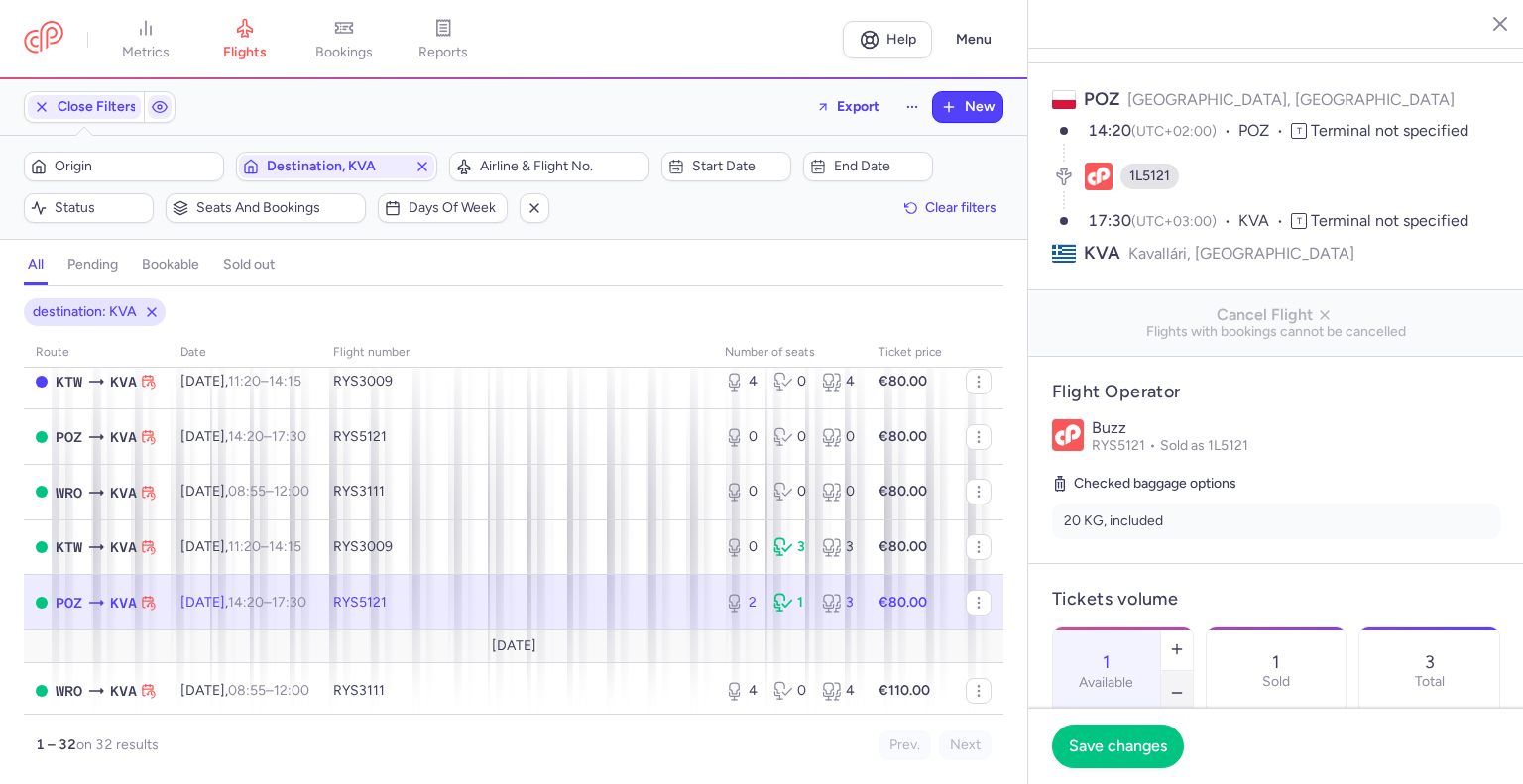 click 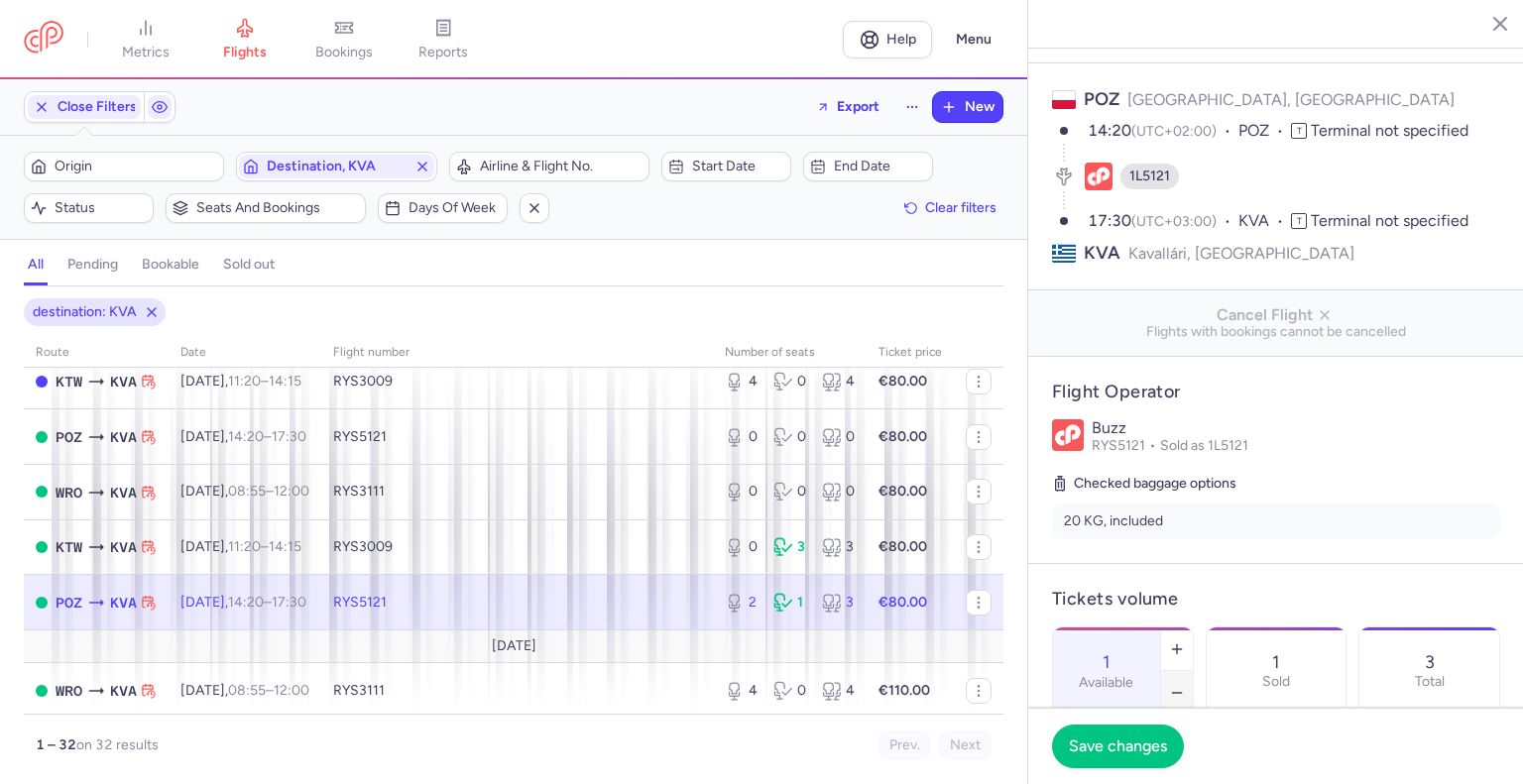 type on "0" 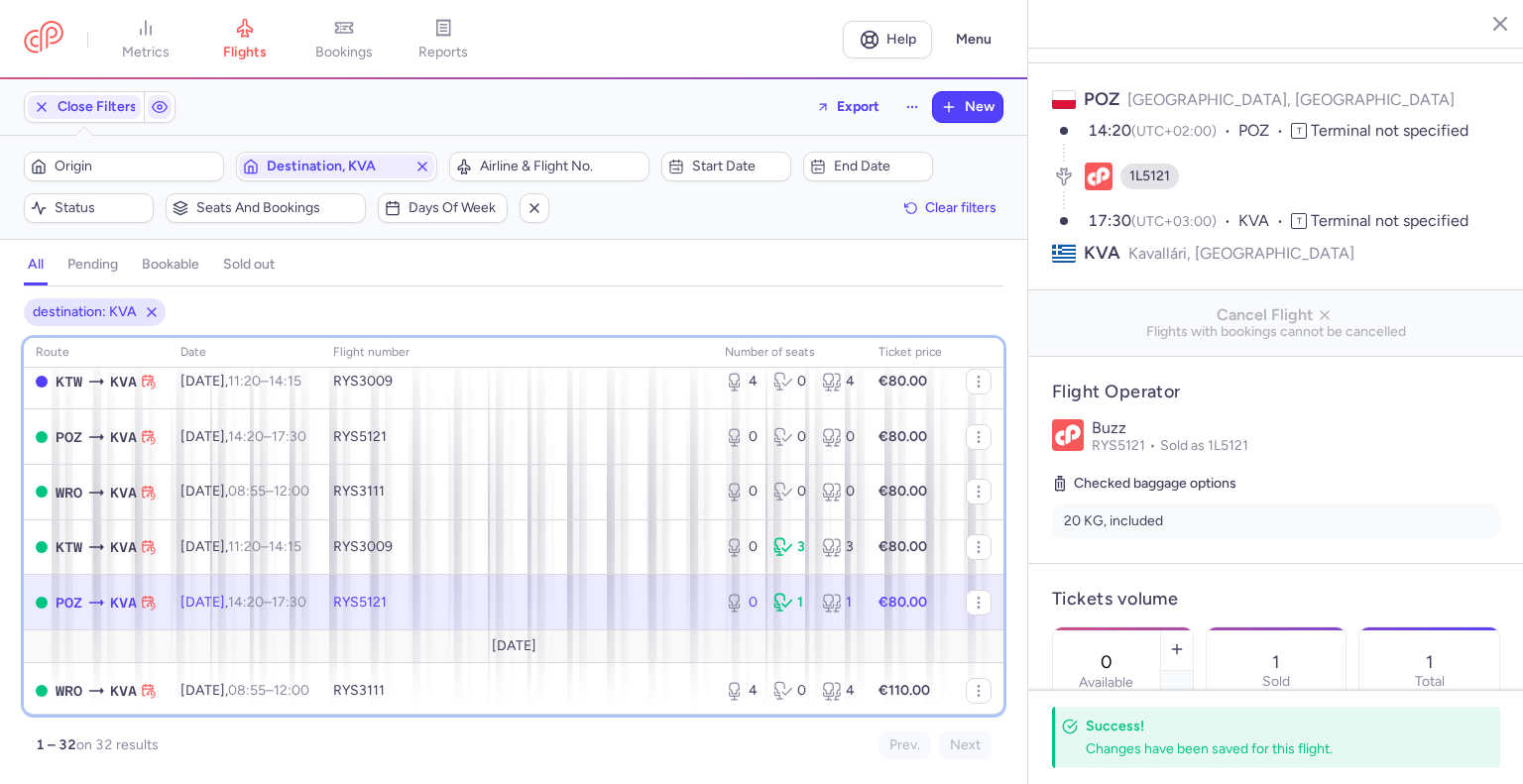 scroll, scrollTop: 0, scrollLeft: 0, axis: both 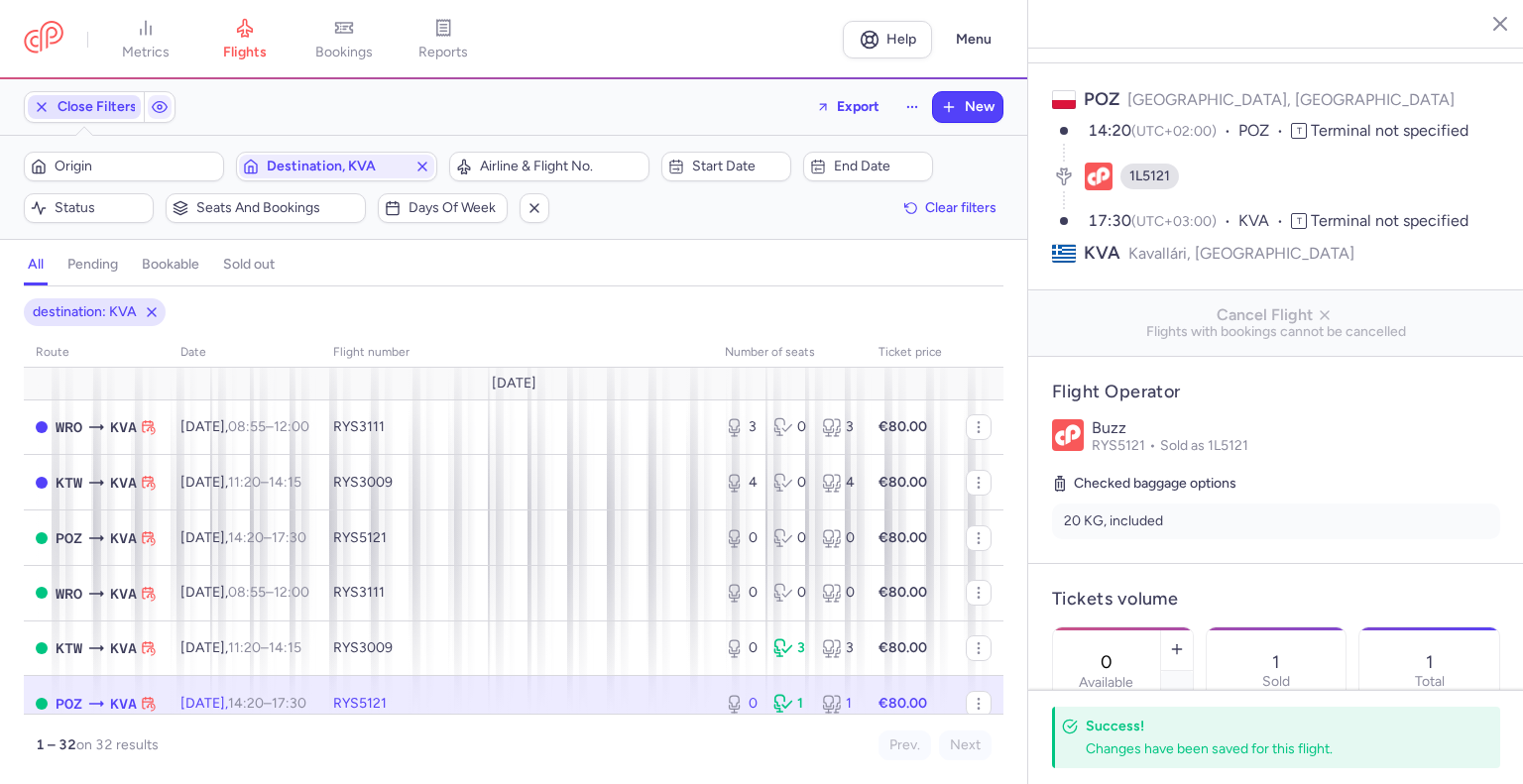 click 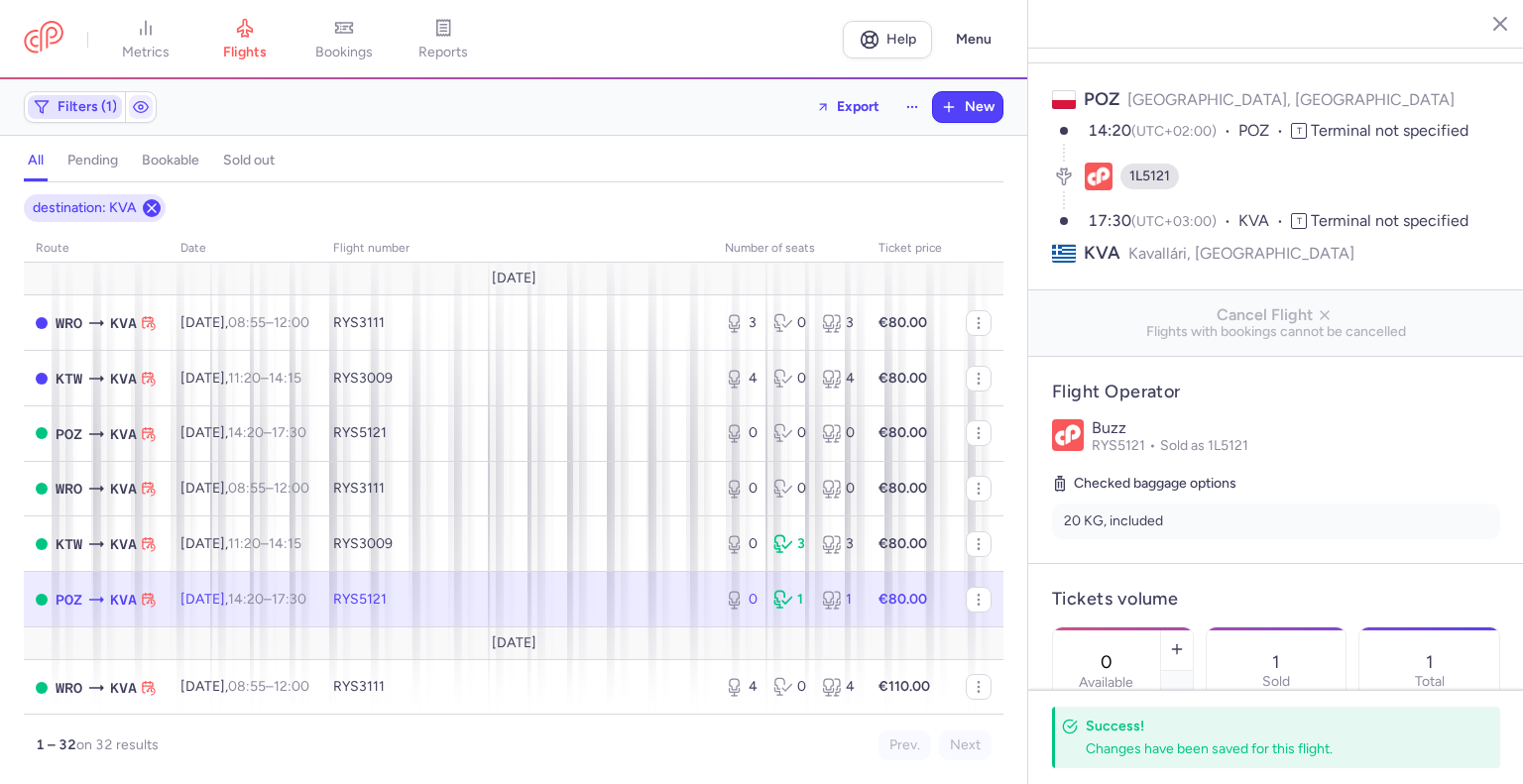 click 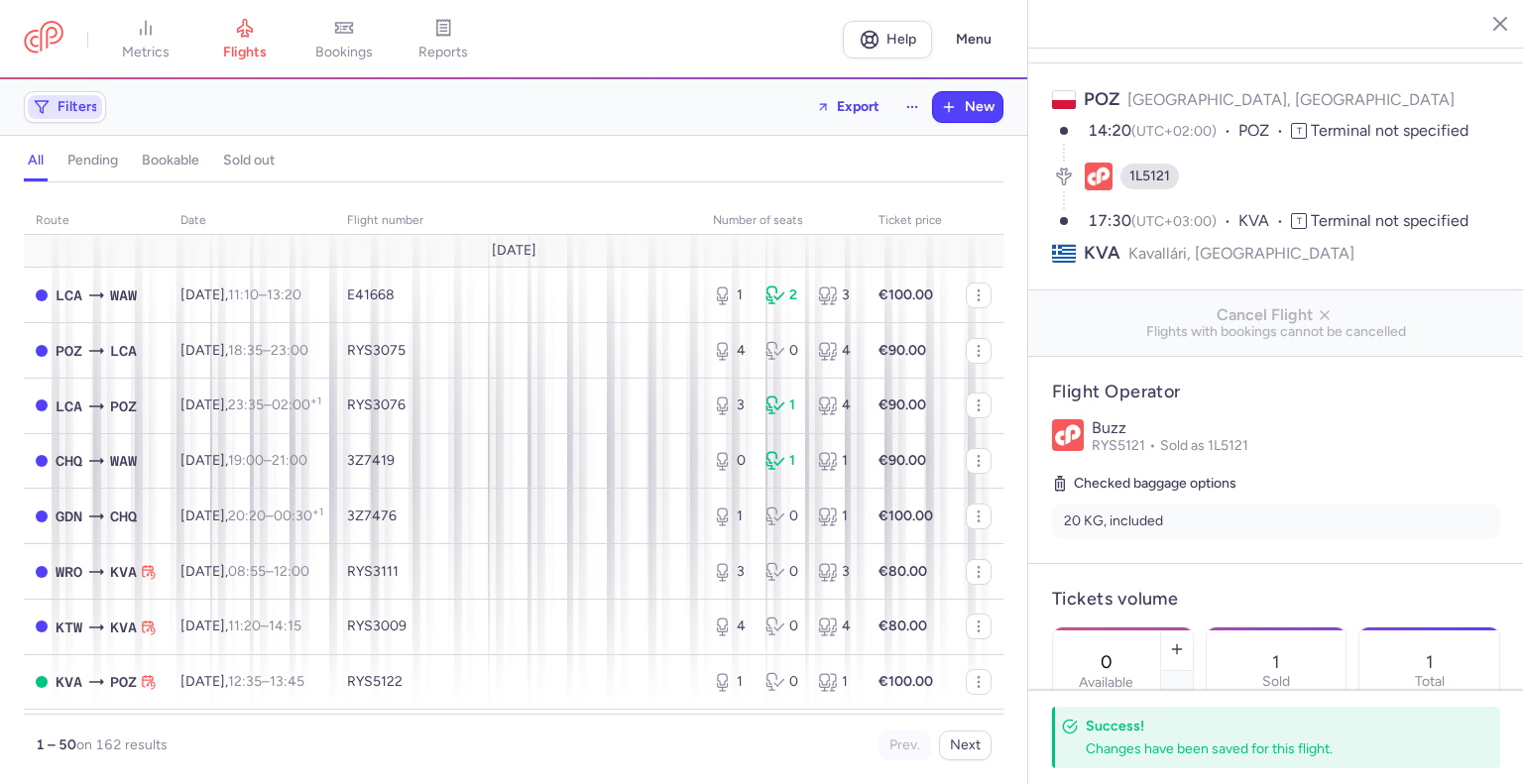 click on "Filters" at bounding box center (64, 107) 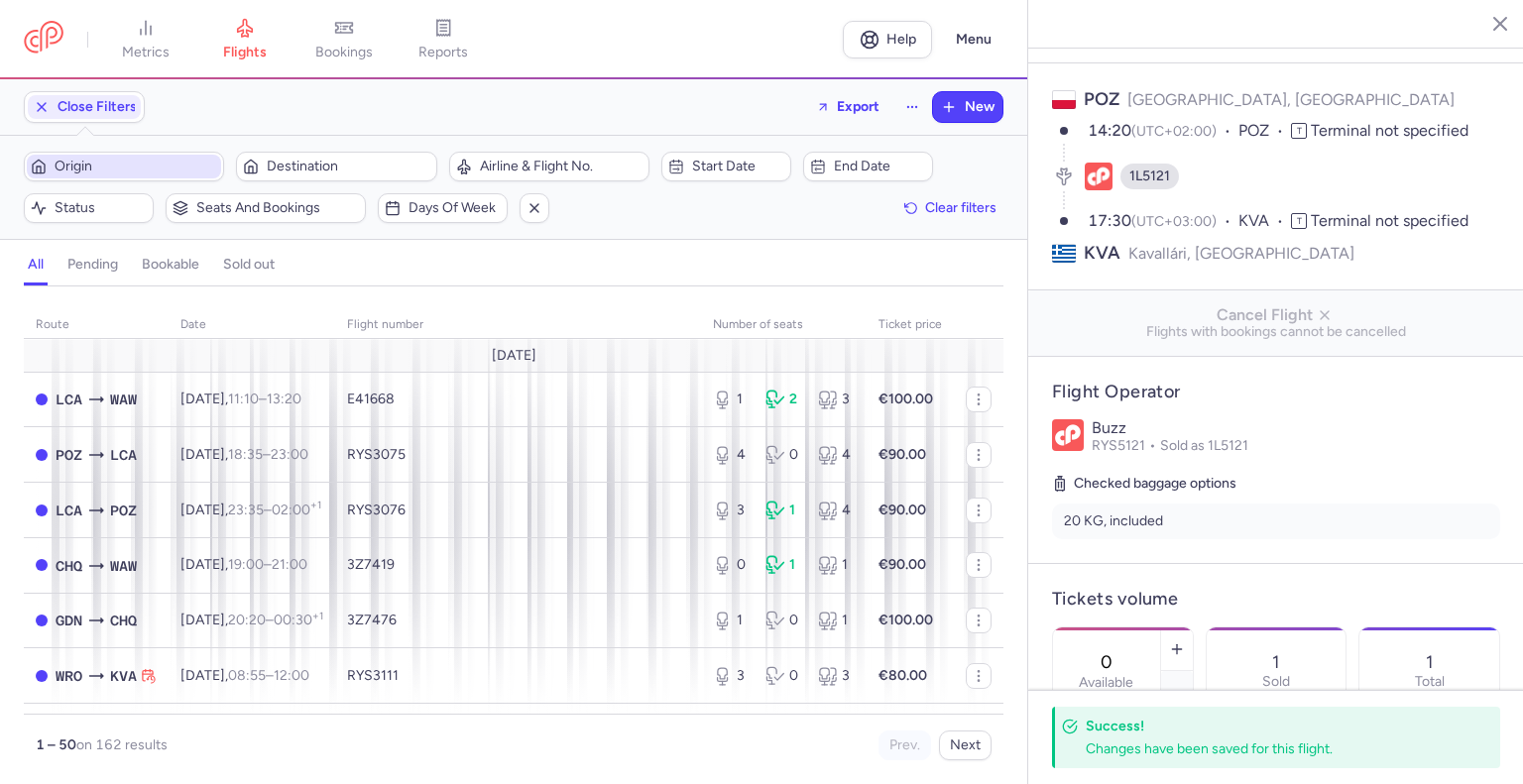 click on "Origin" at bounding box center [136, 167] 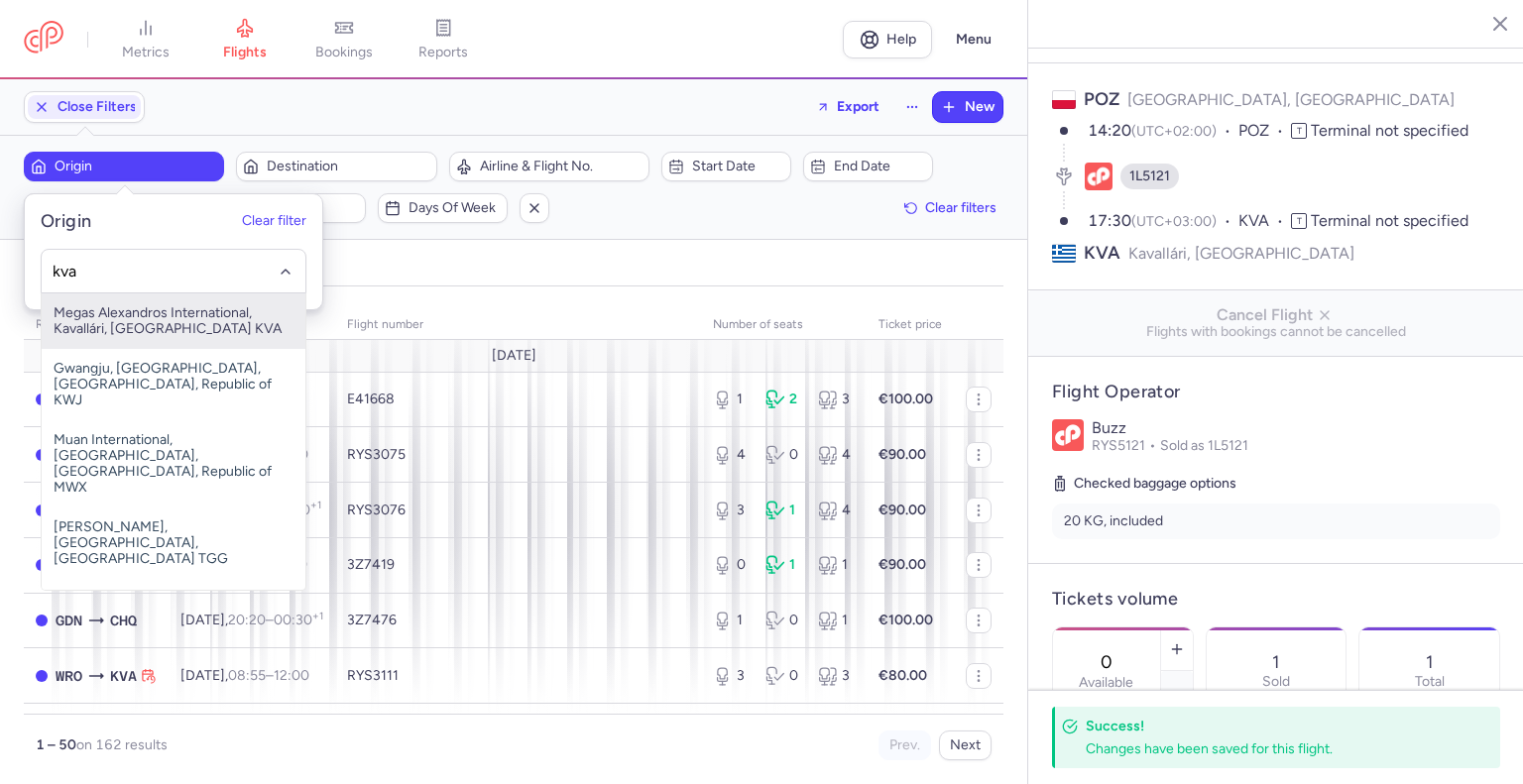 click on "Megas Alexandros International, Kavallári, [GEOGRAPHIC_DATA] KVA" at bounding box center [174, 321] 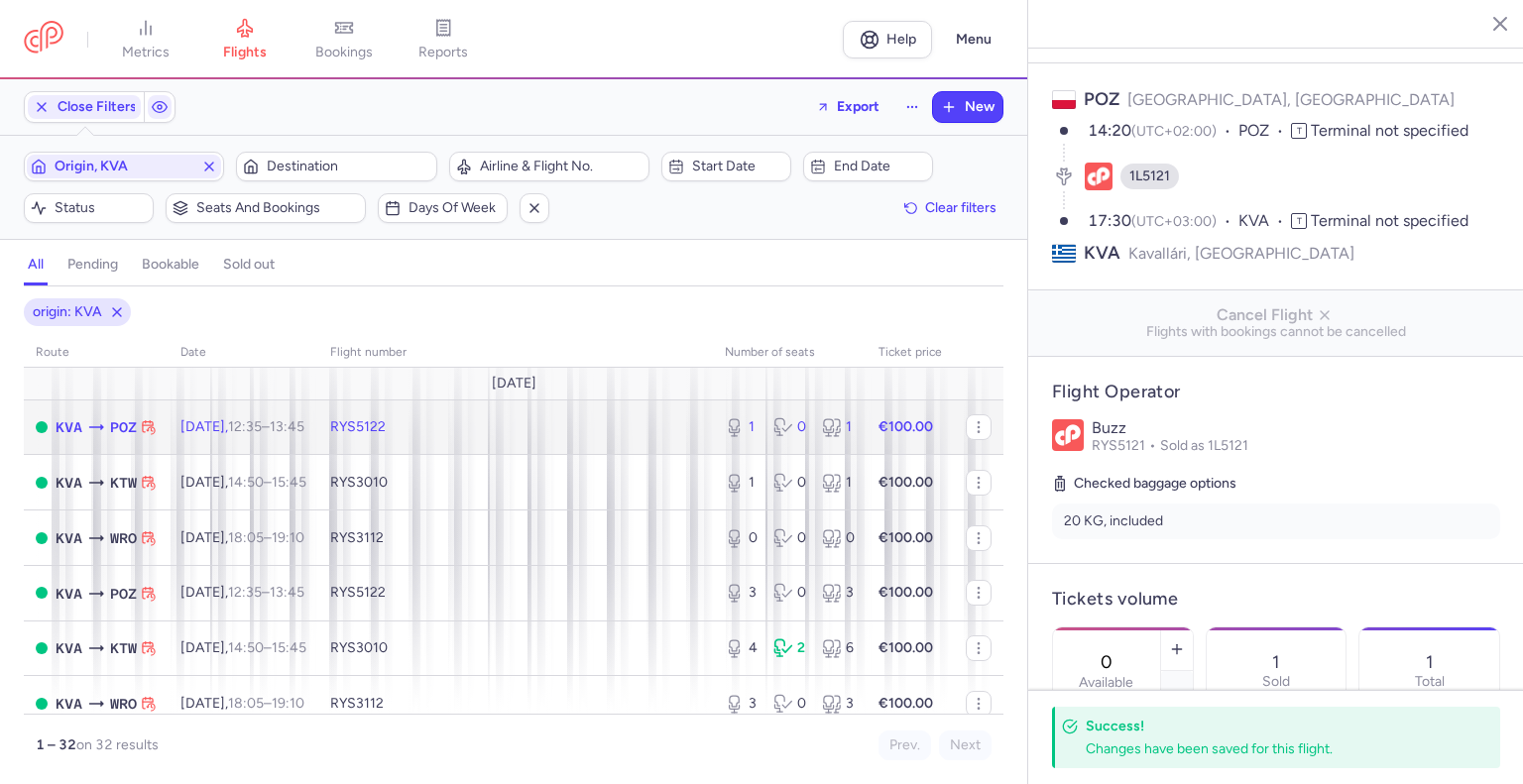 click on "RYS5122" 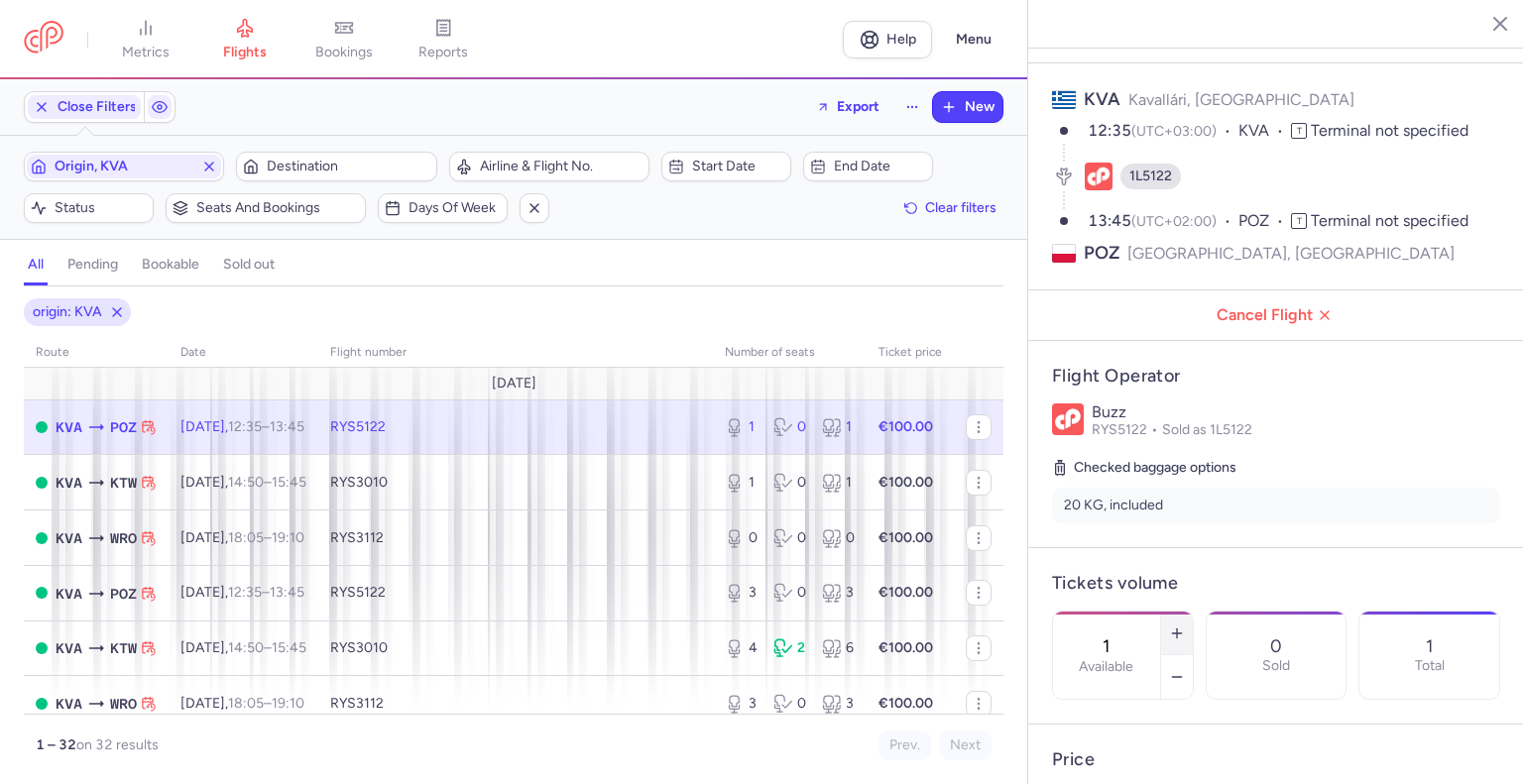 click 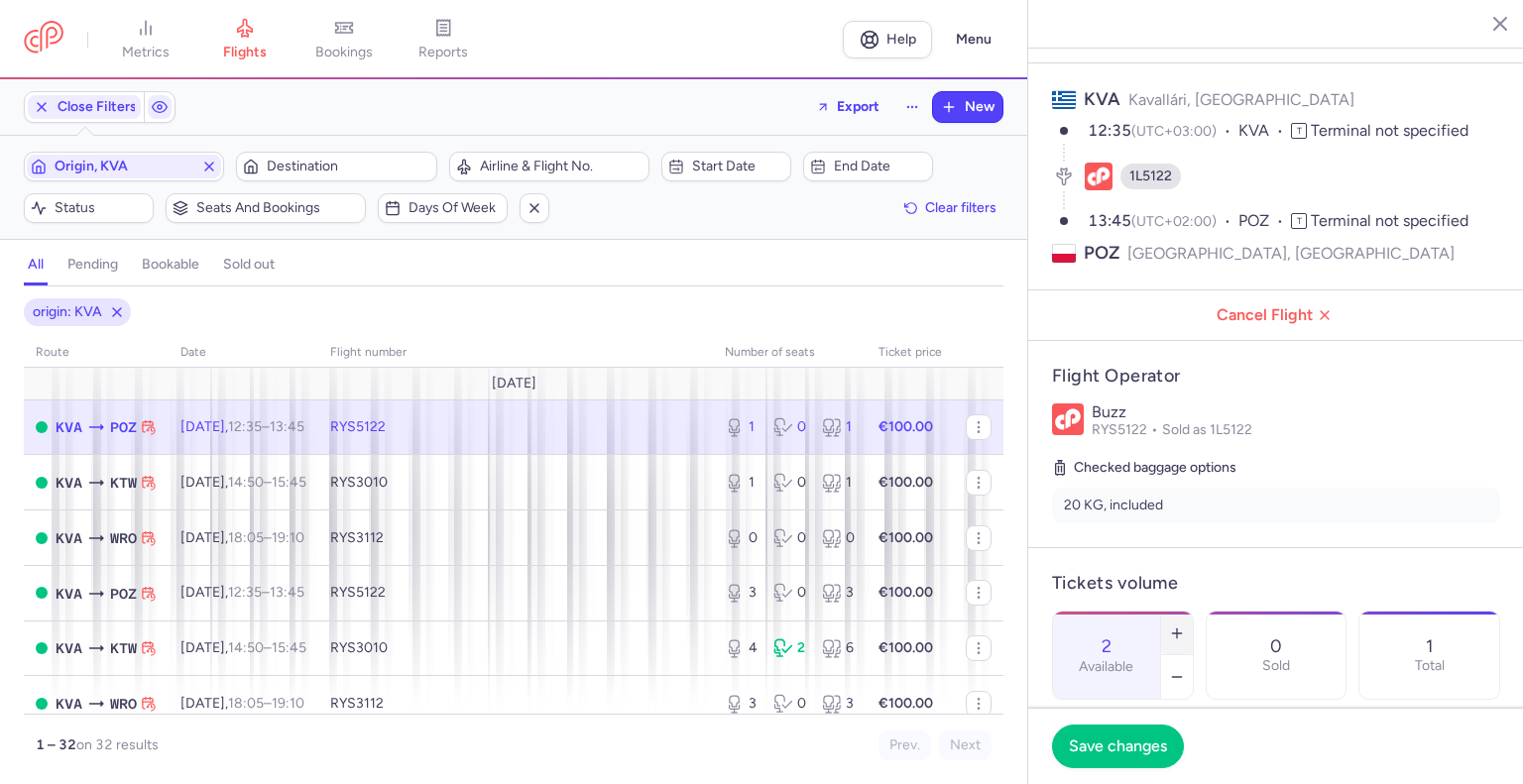 click 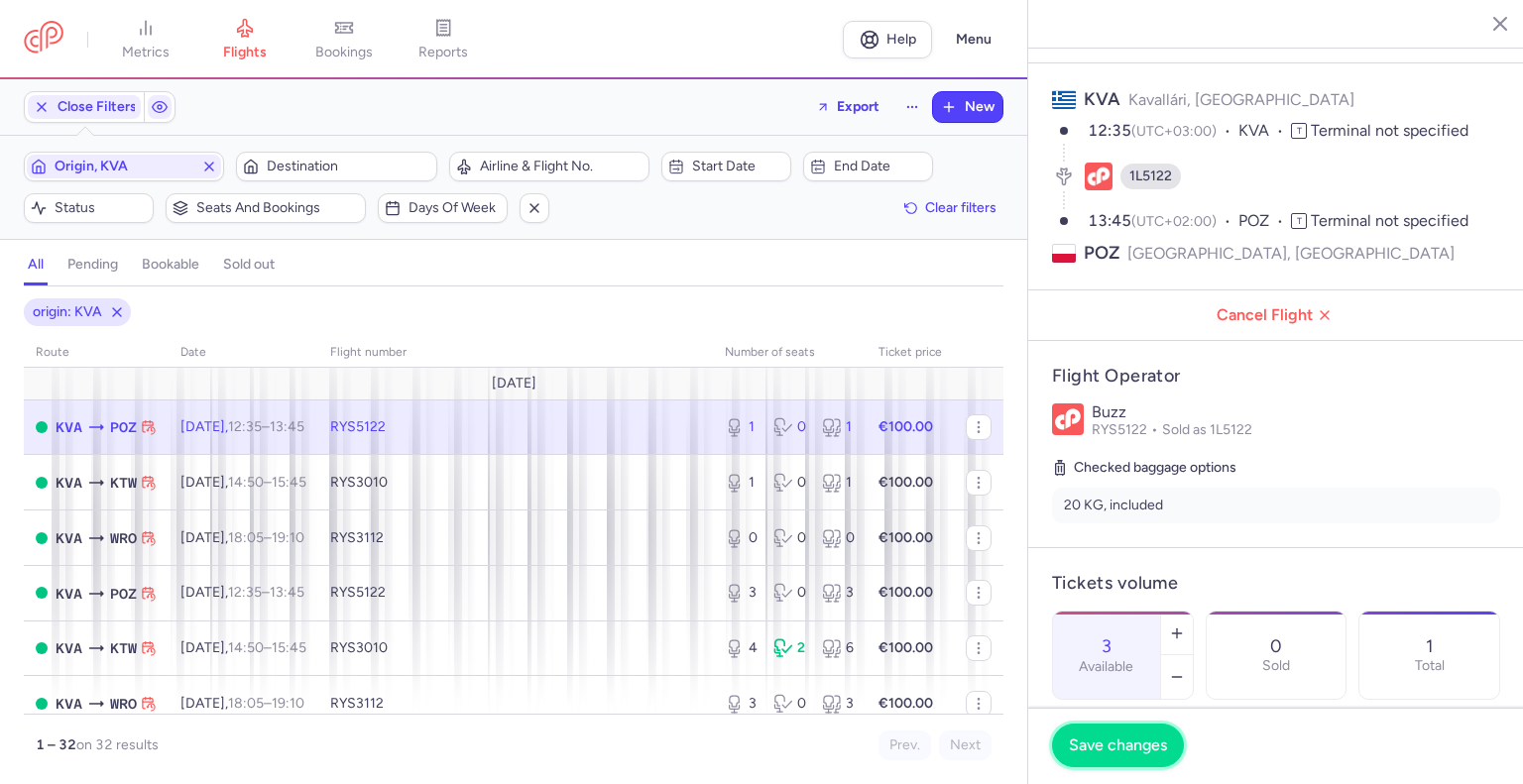 click on "Save changes" at bounding box center [1117, 745] 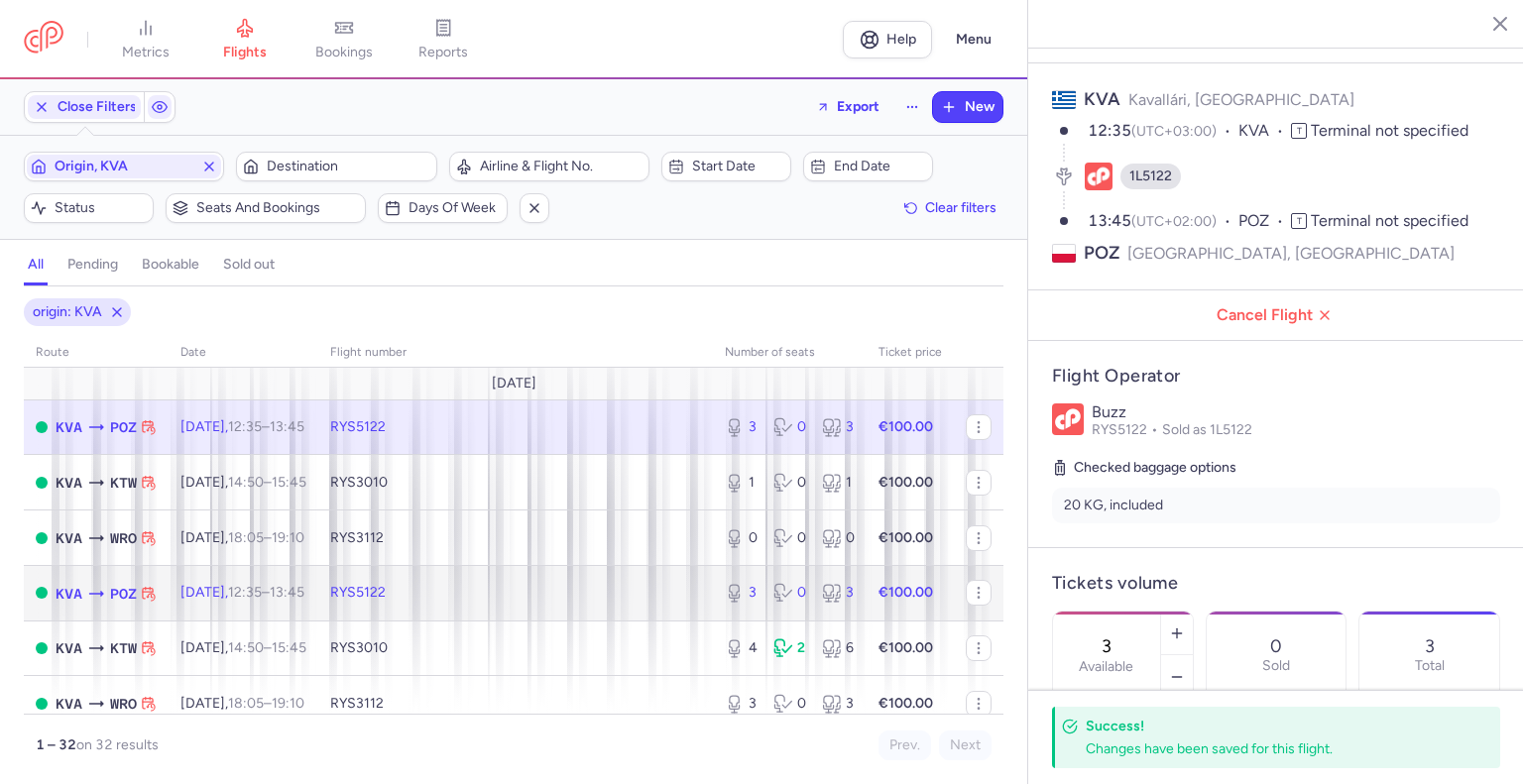 click on "13:45  +0" at bounding box center (287, 592) 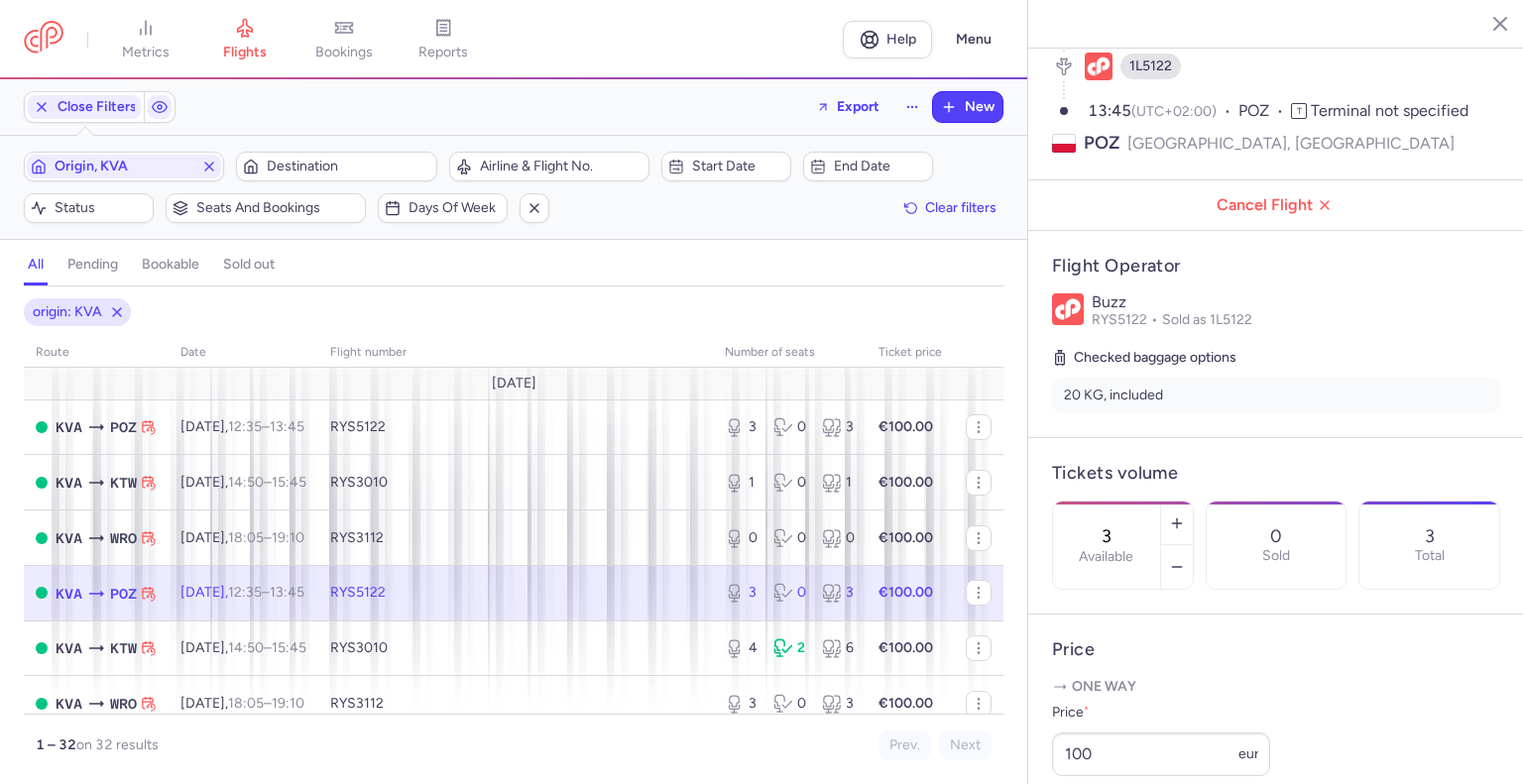 scroll, scrollTop: 220, scrollLeft: 0, axis: vertical 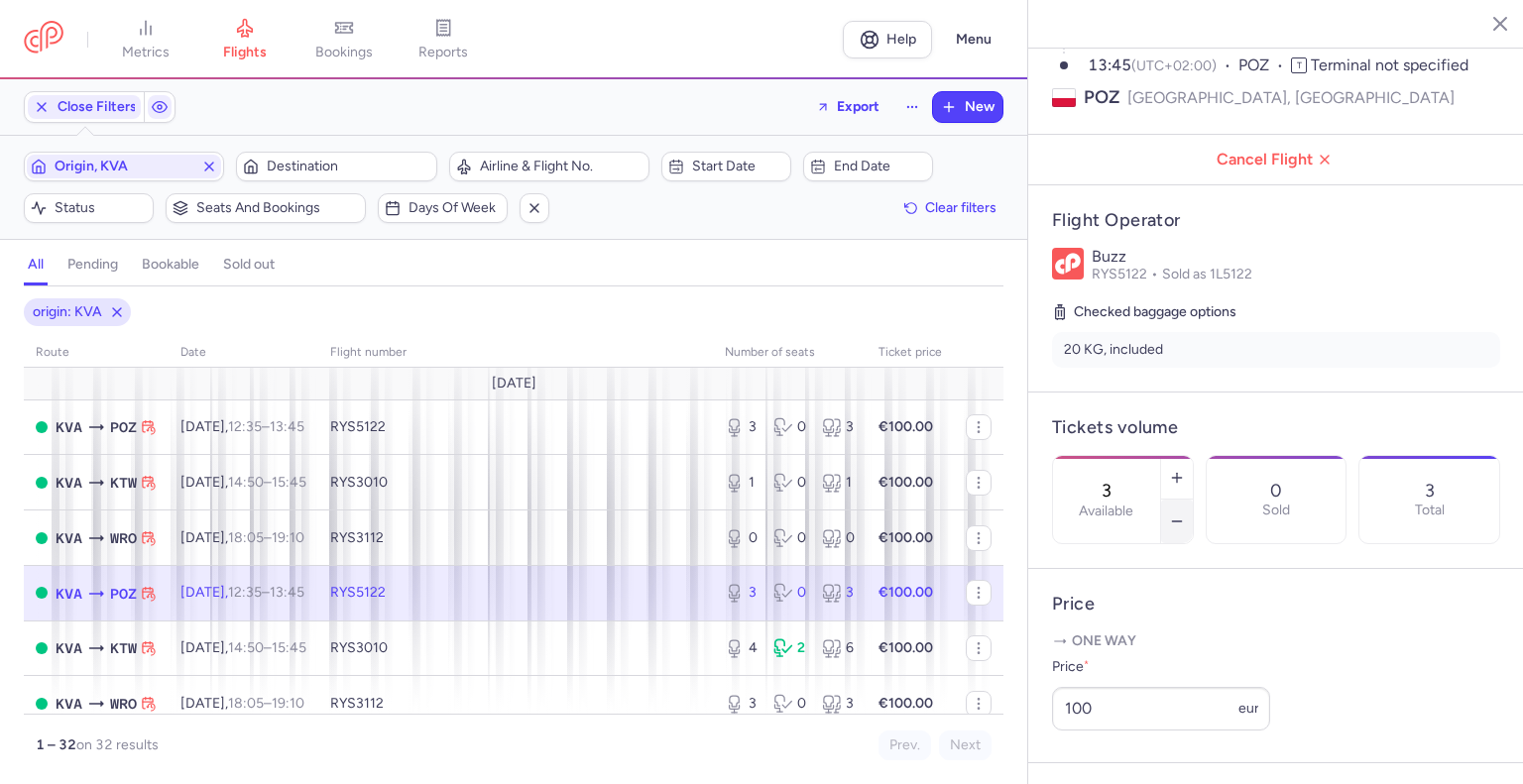 click 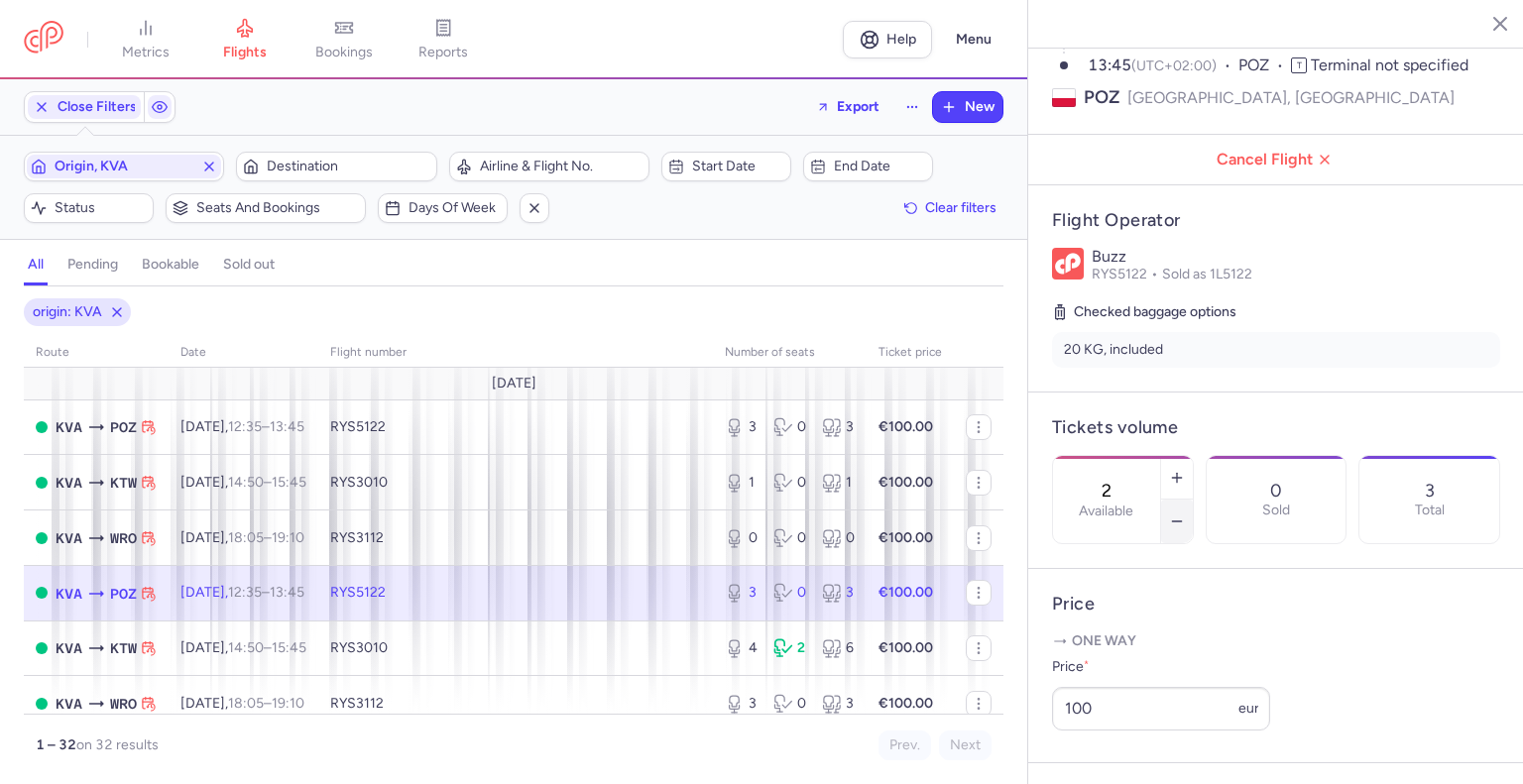 click 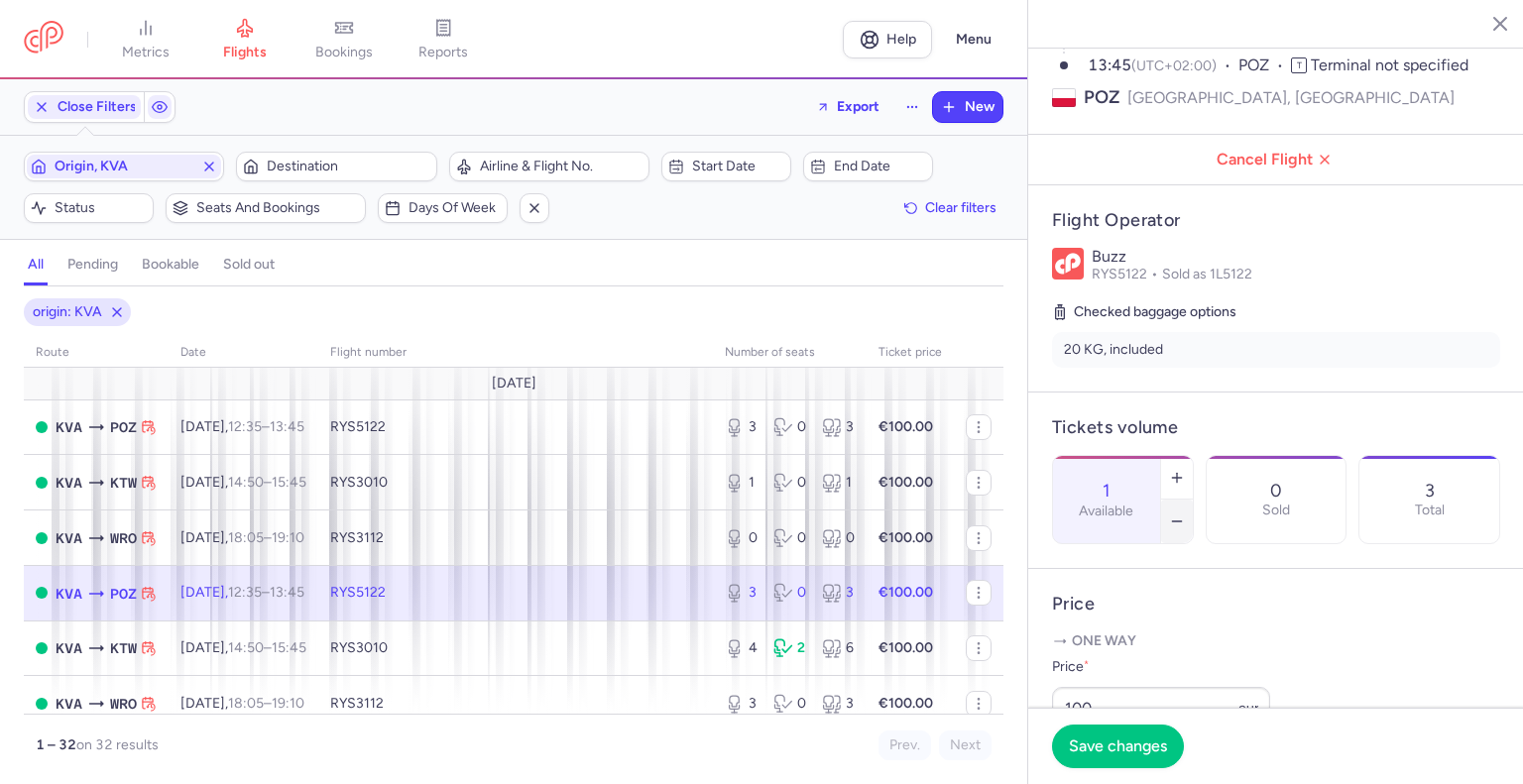 click 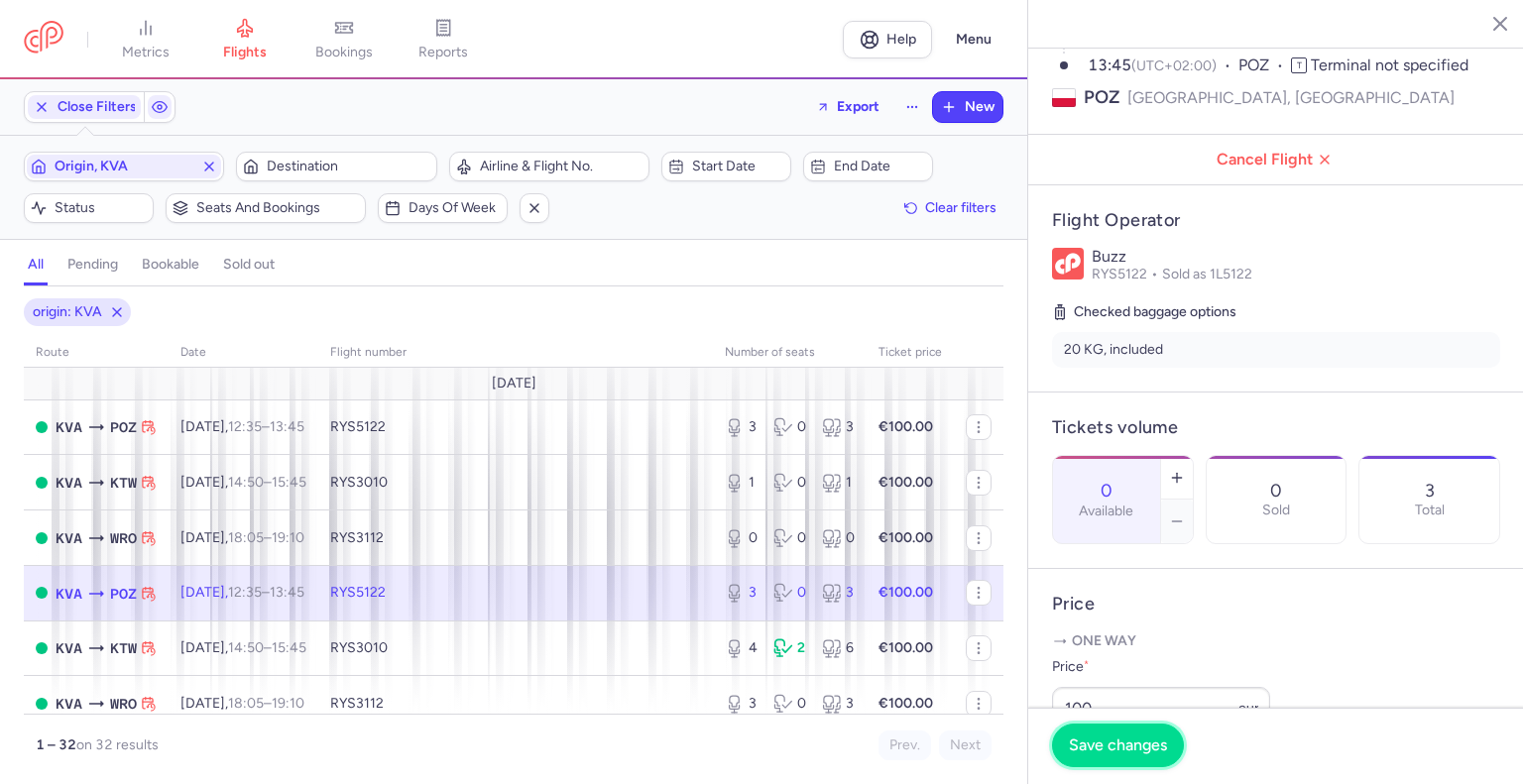 click on "Save changes" at bounding box center (1117, 745) 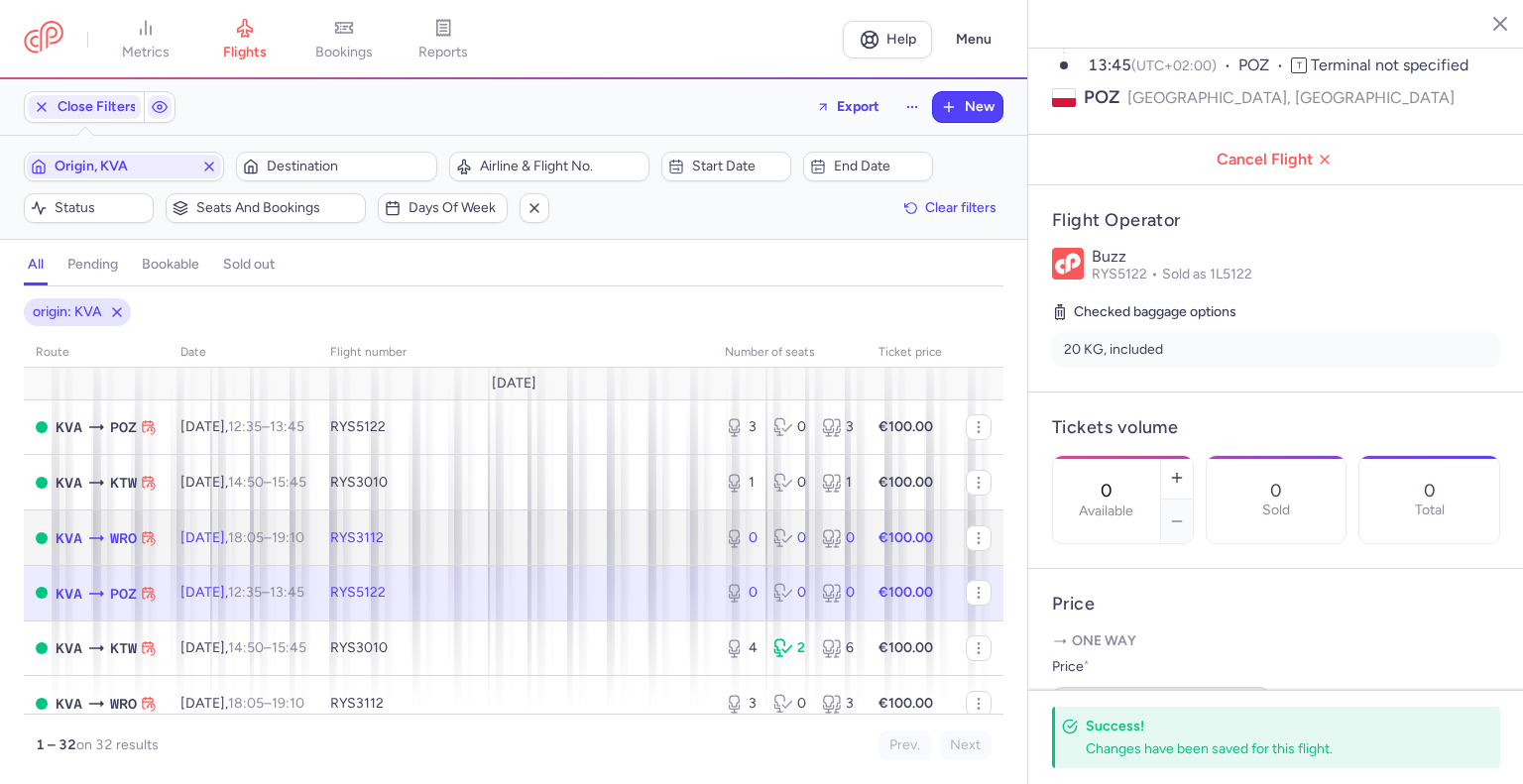 click on "RYS3112" 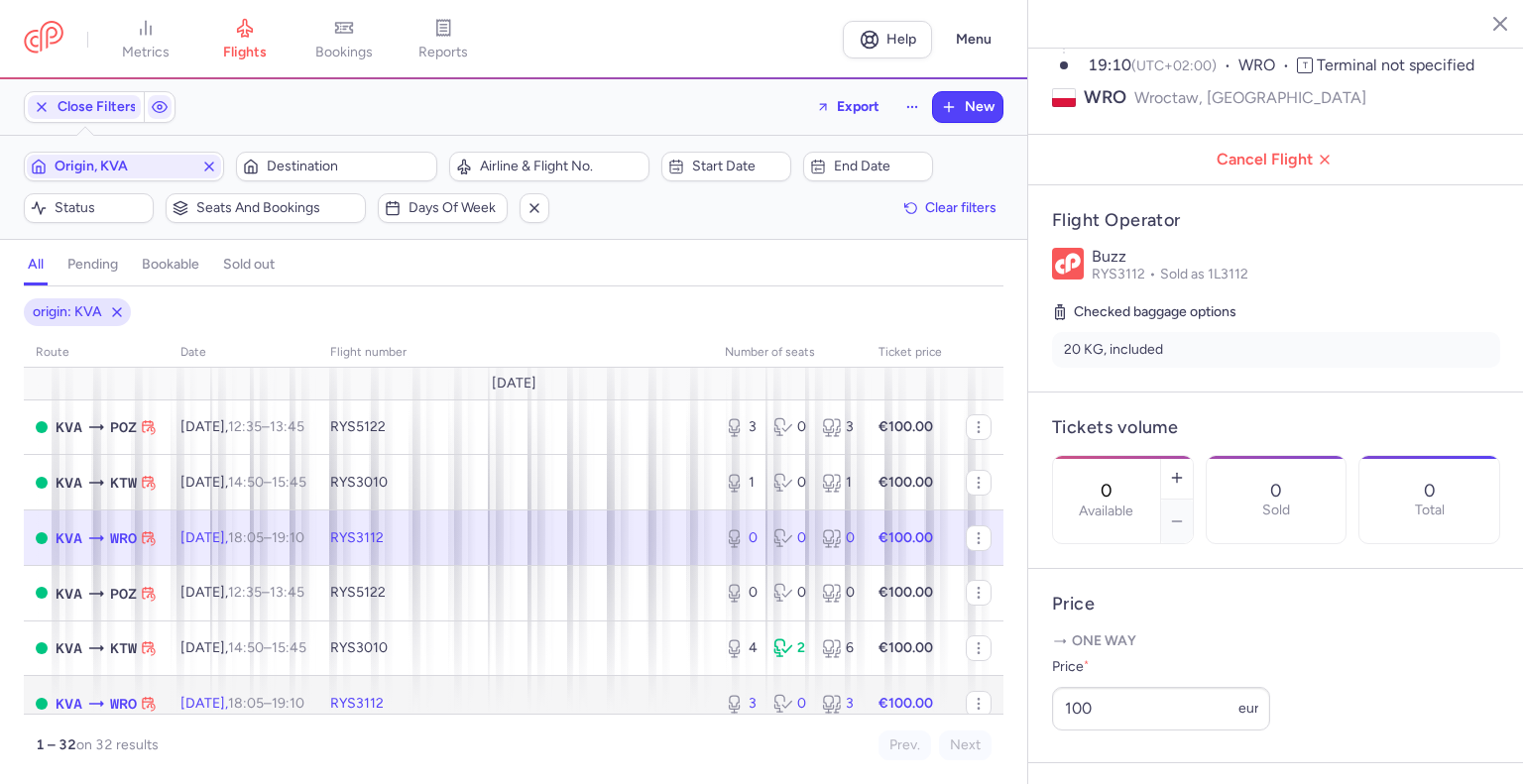 click on "RYS3112" 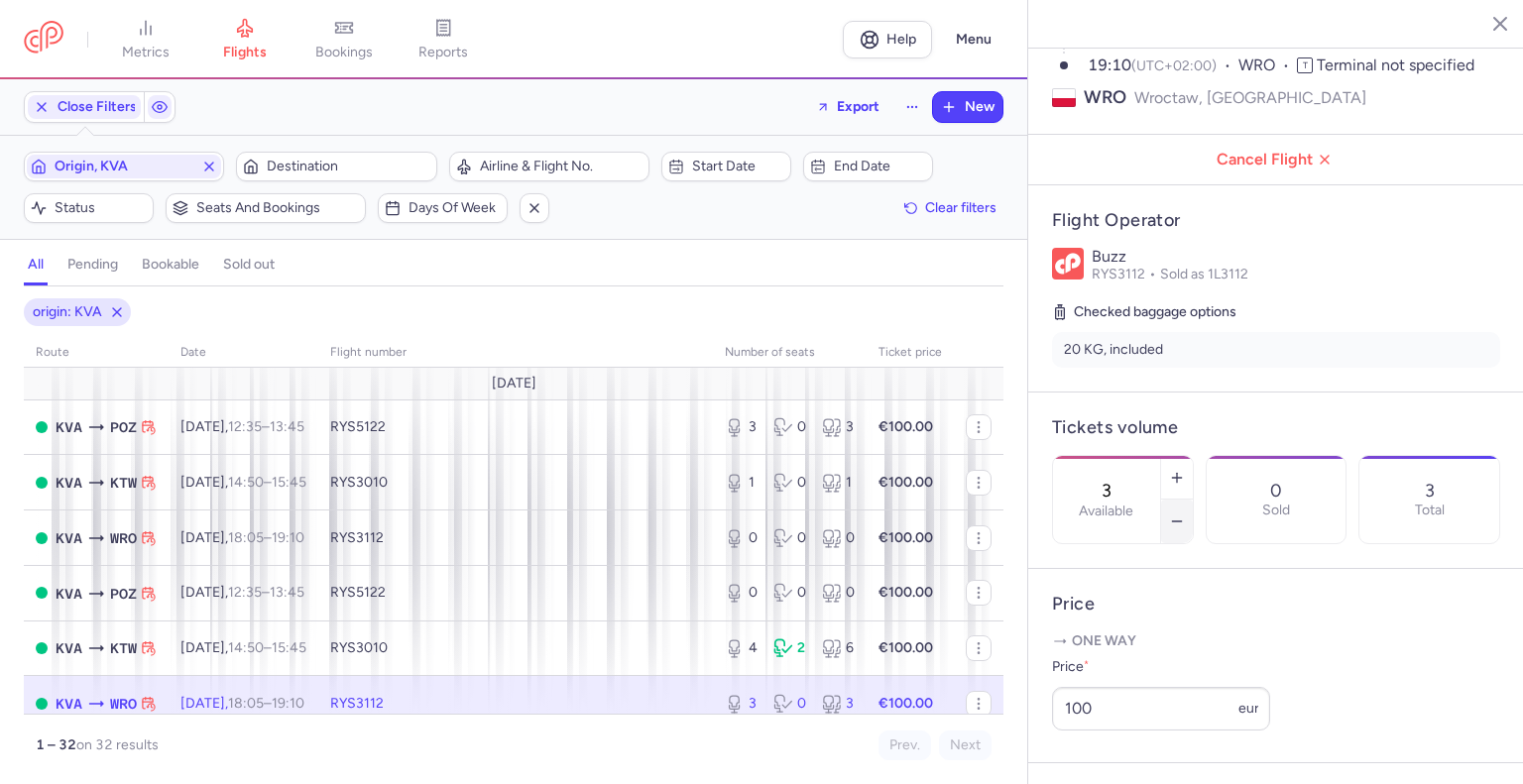 click 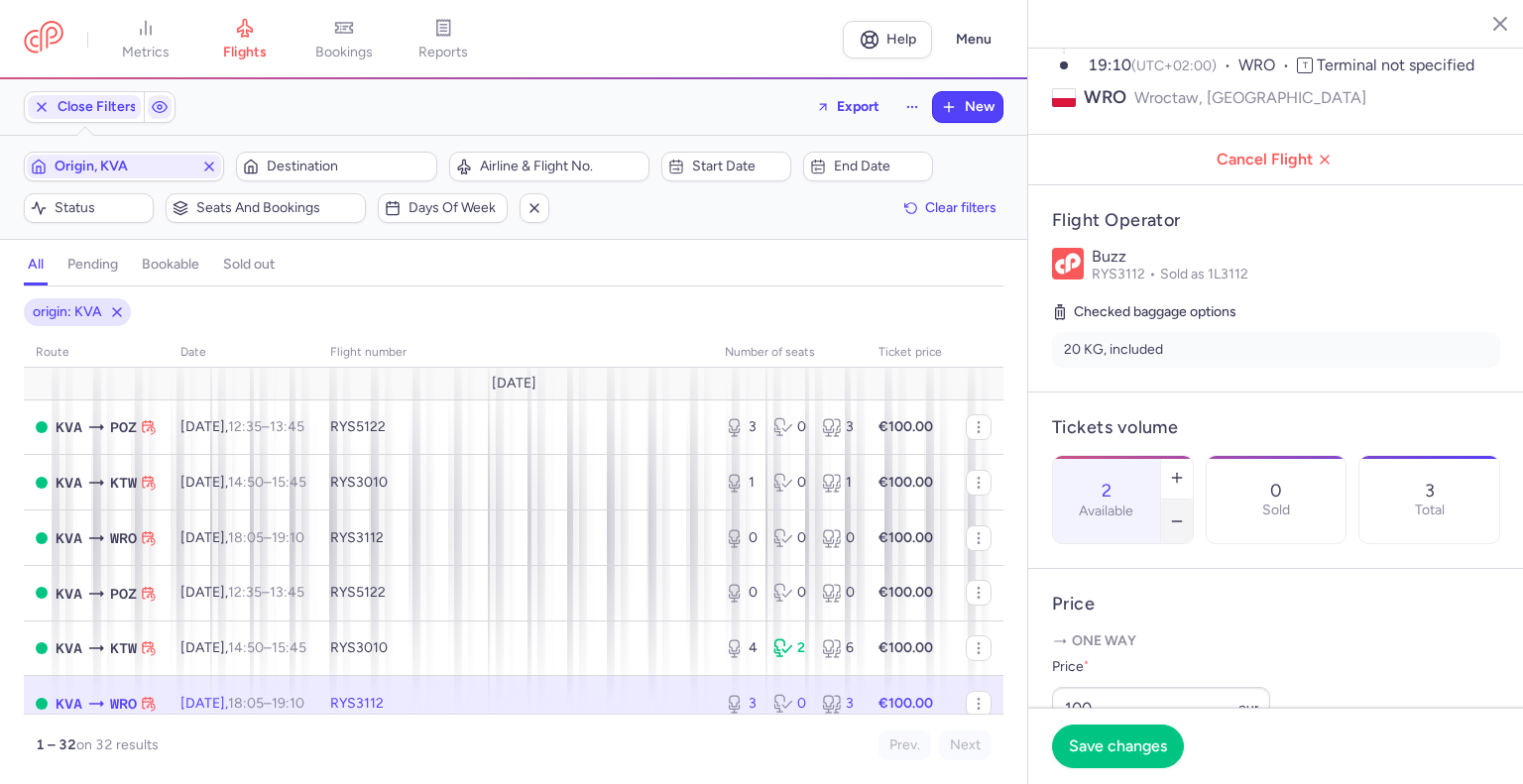 click 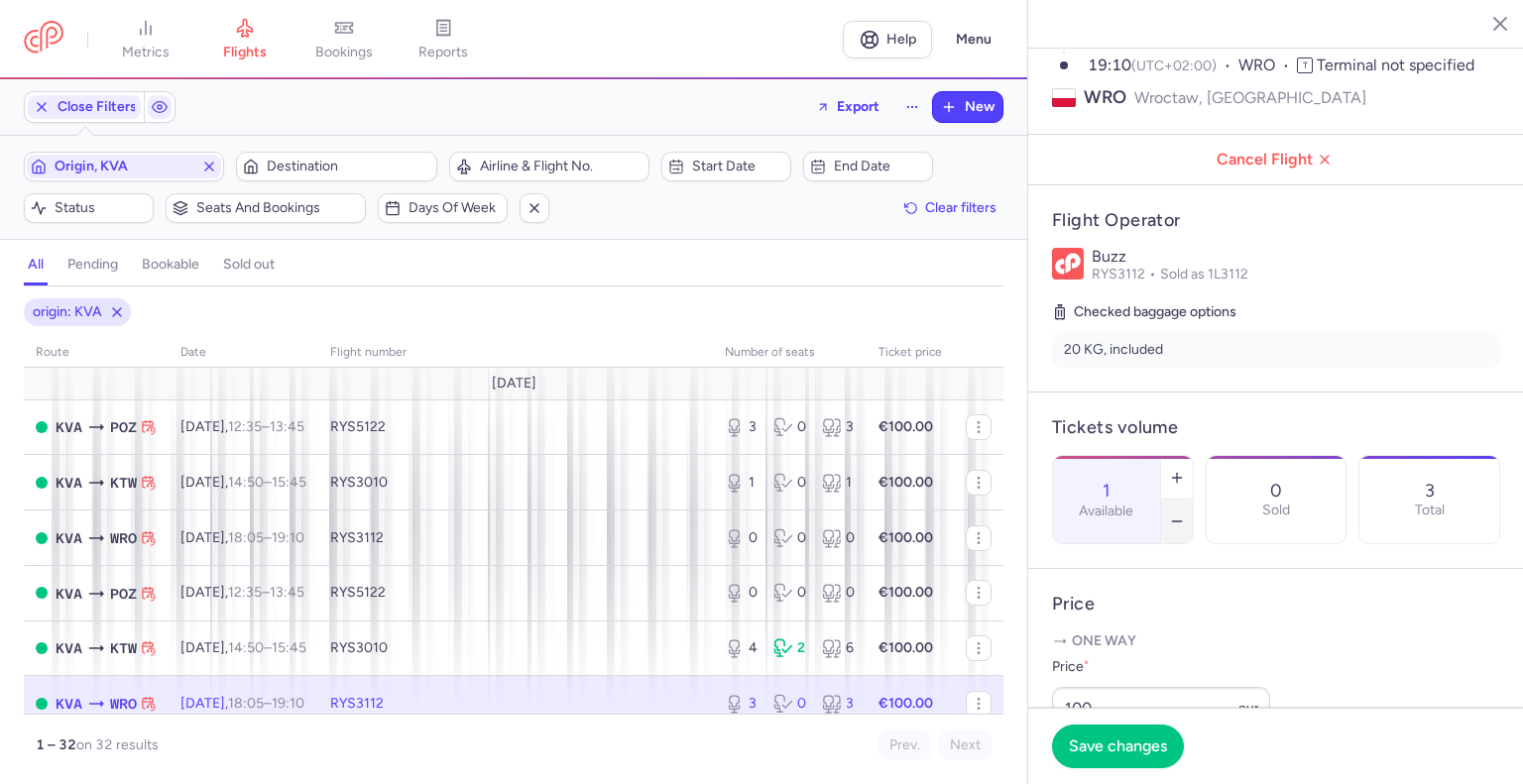 click 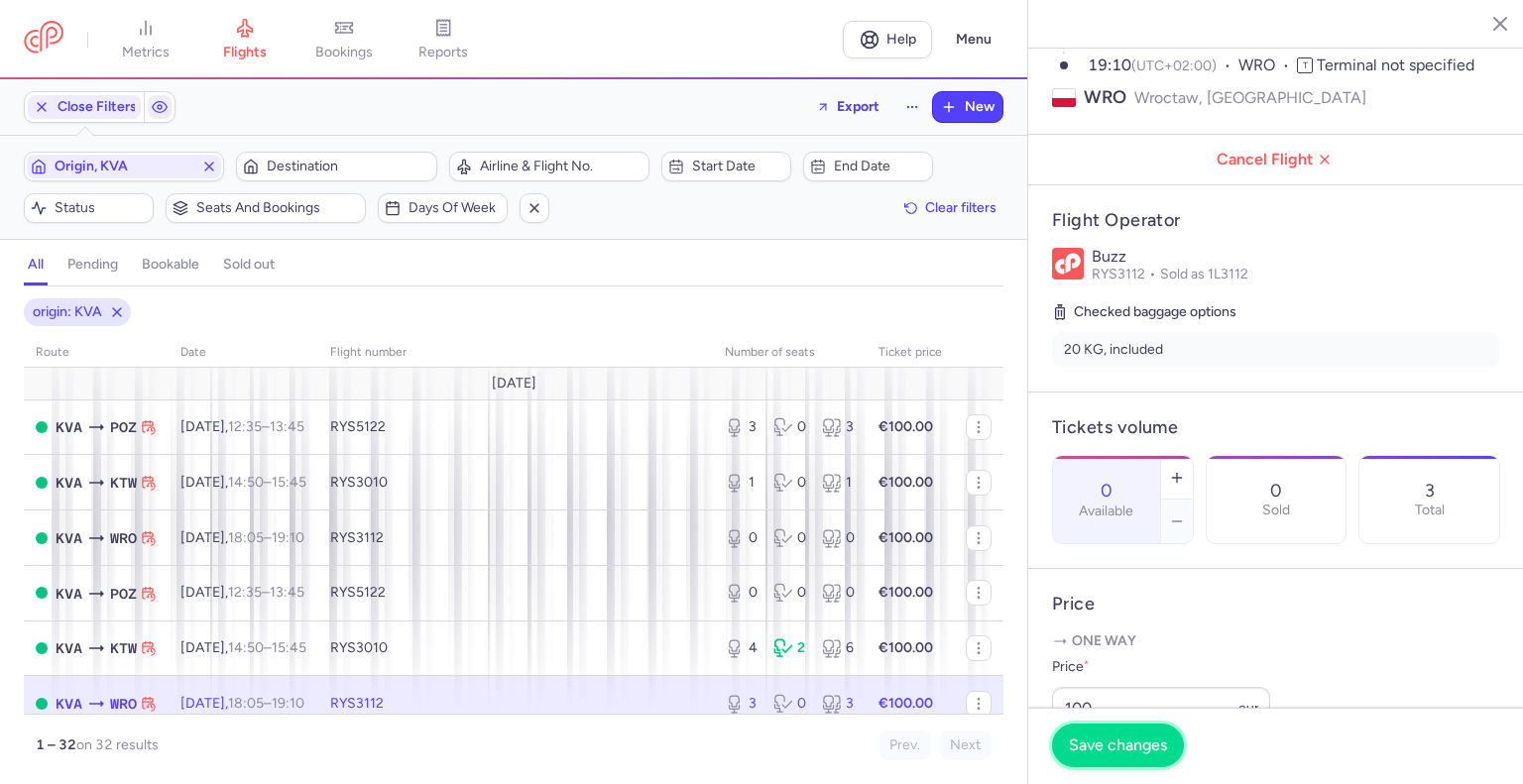 click on "Save changes" at bounding box center [1117, 745] 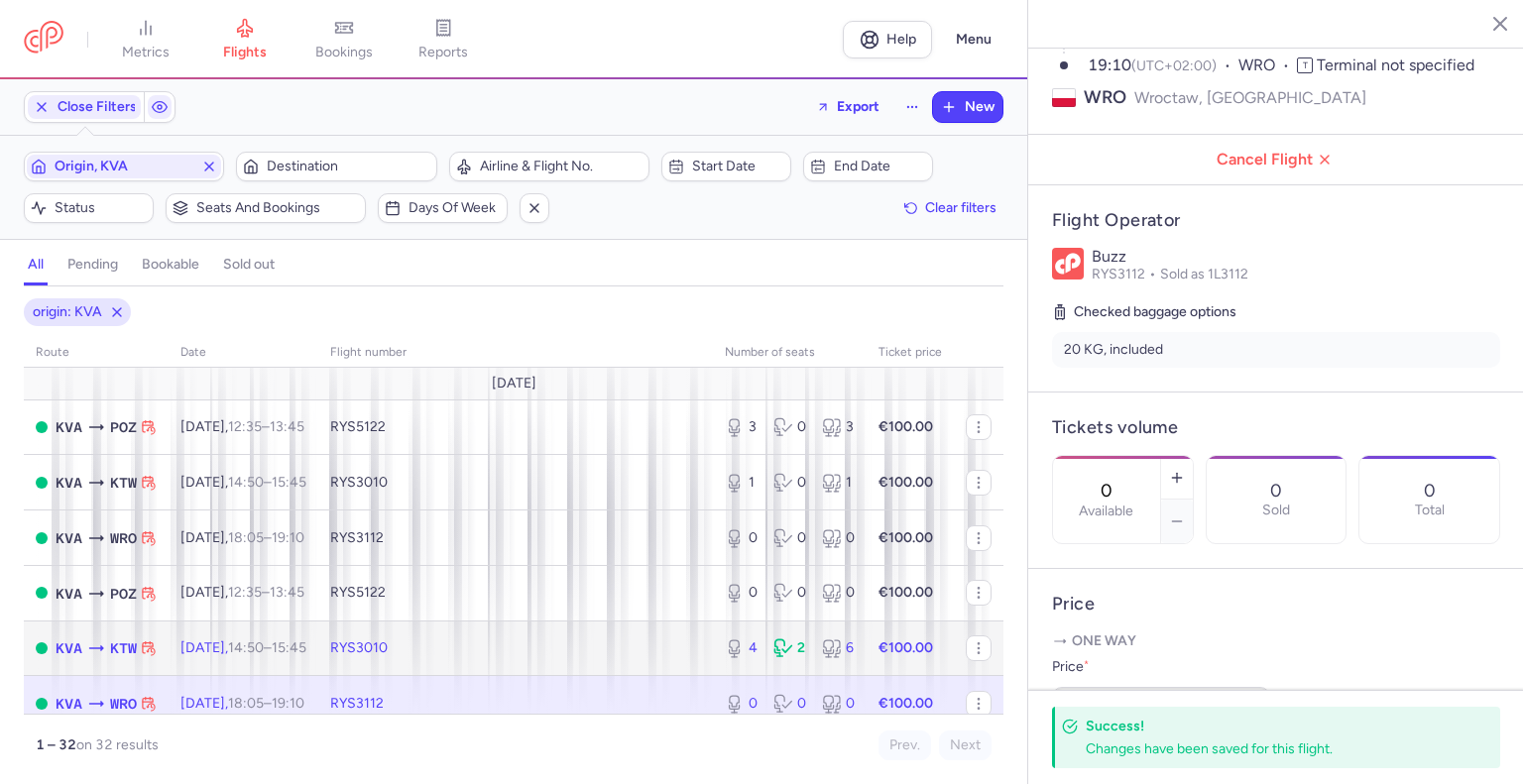 click on "RYS3010" 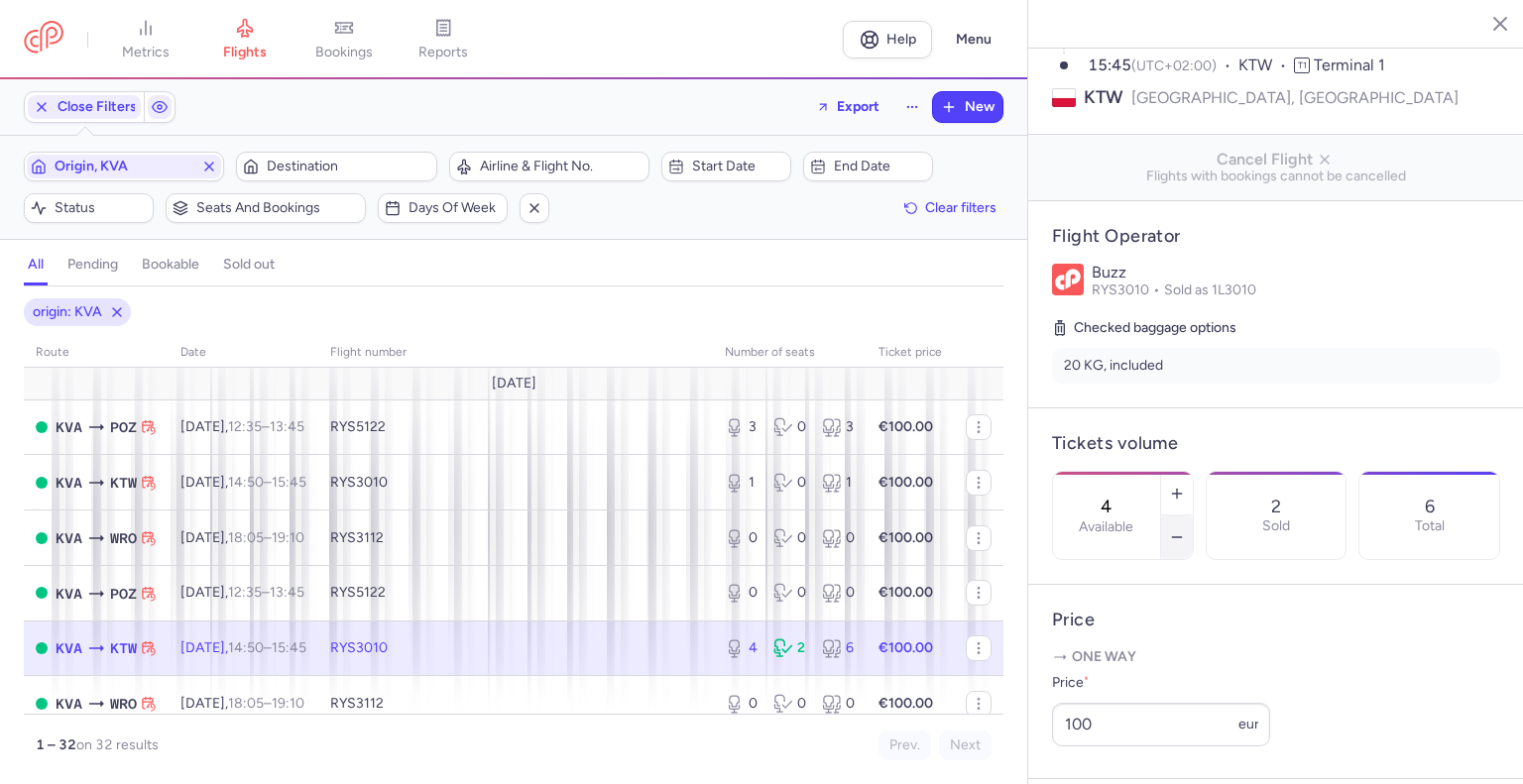 click 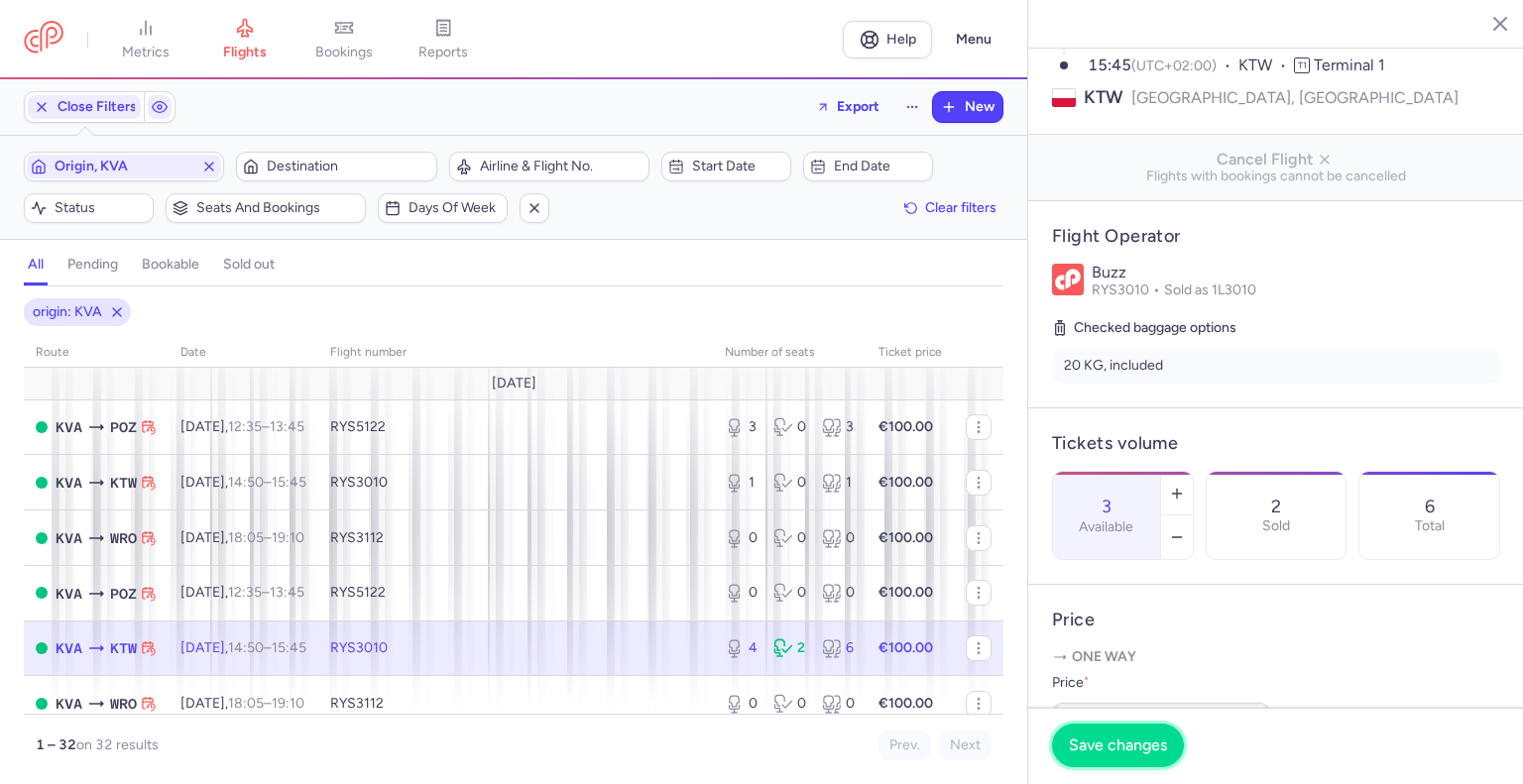 click on "Save changes" at bounding box center (1117, 745) 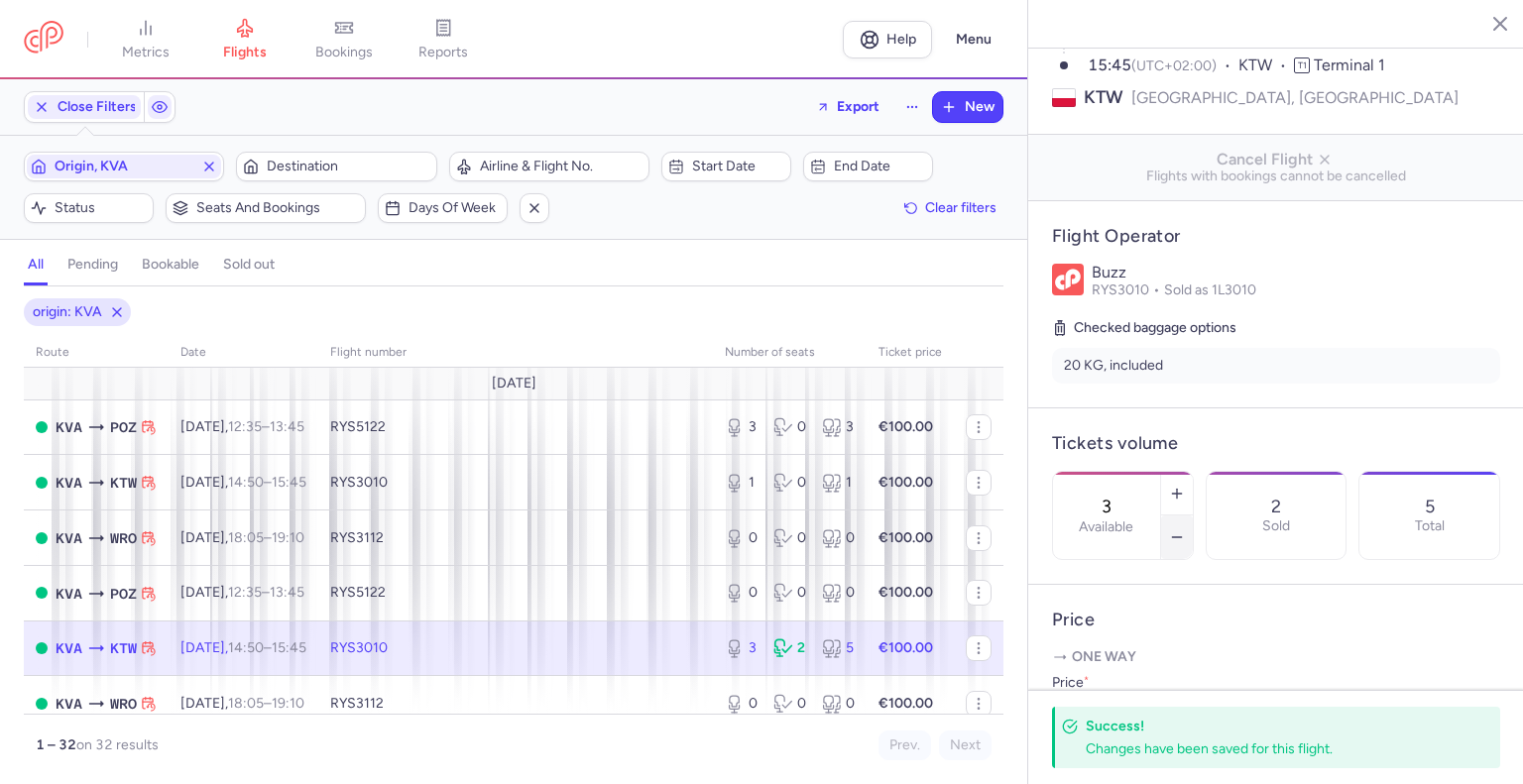 click 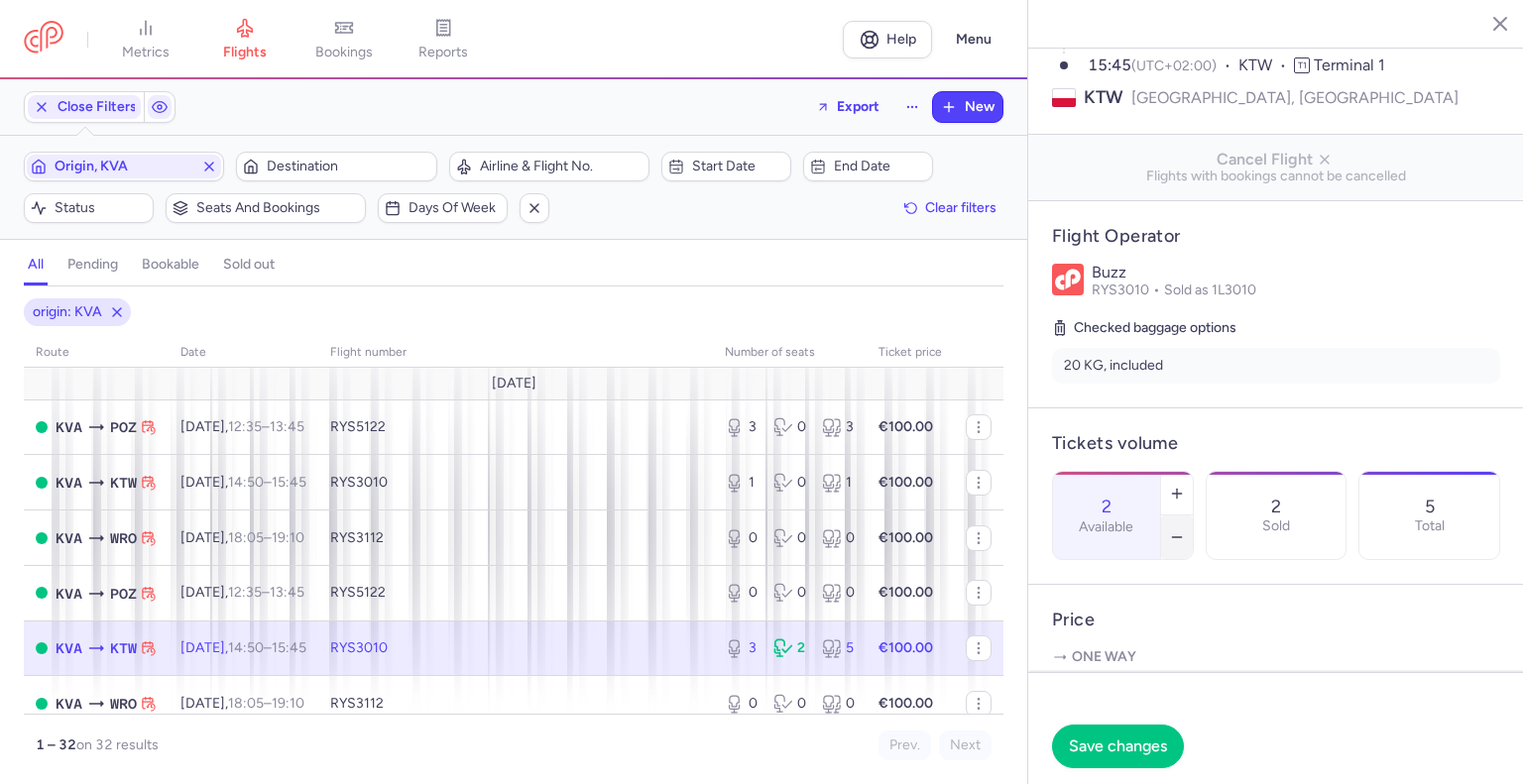 click 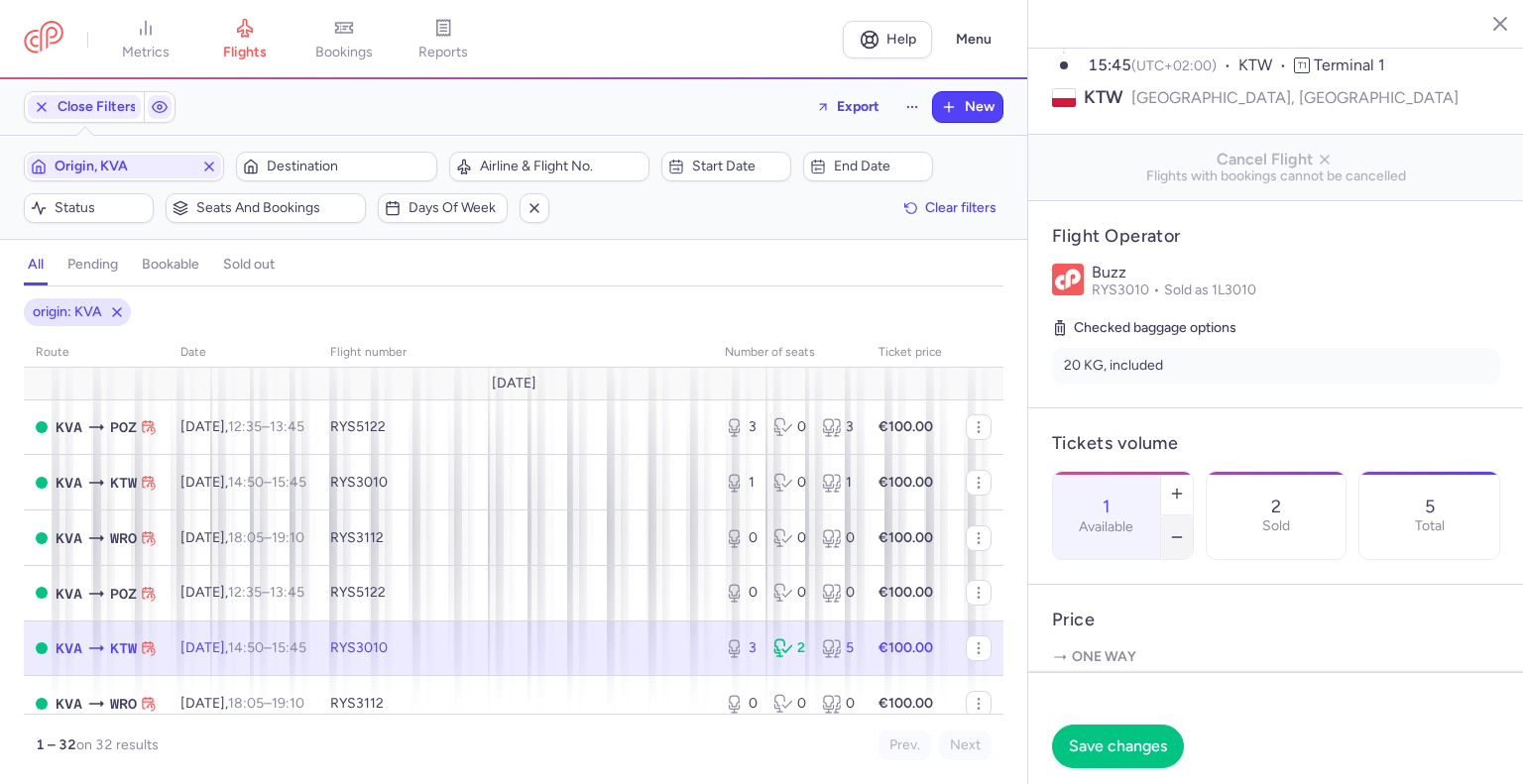 click 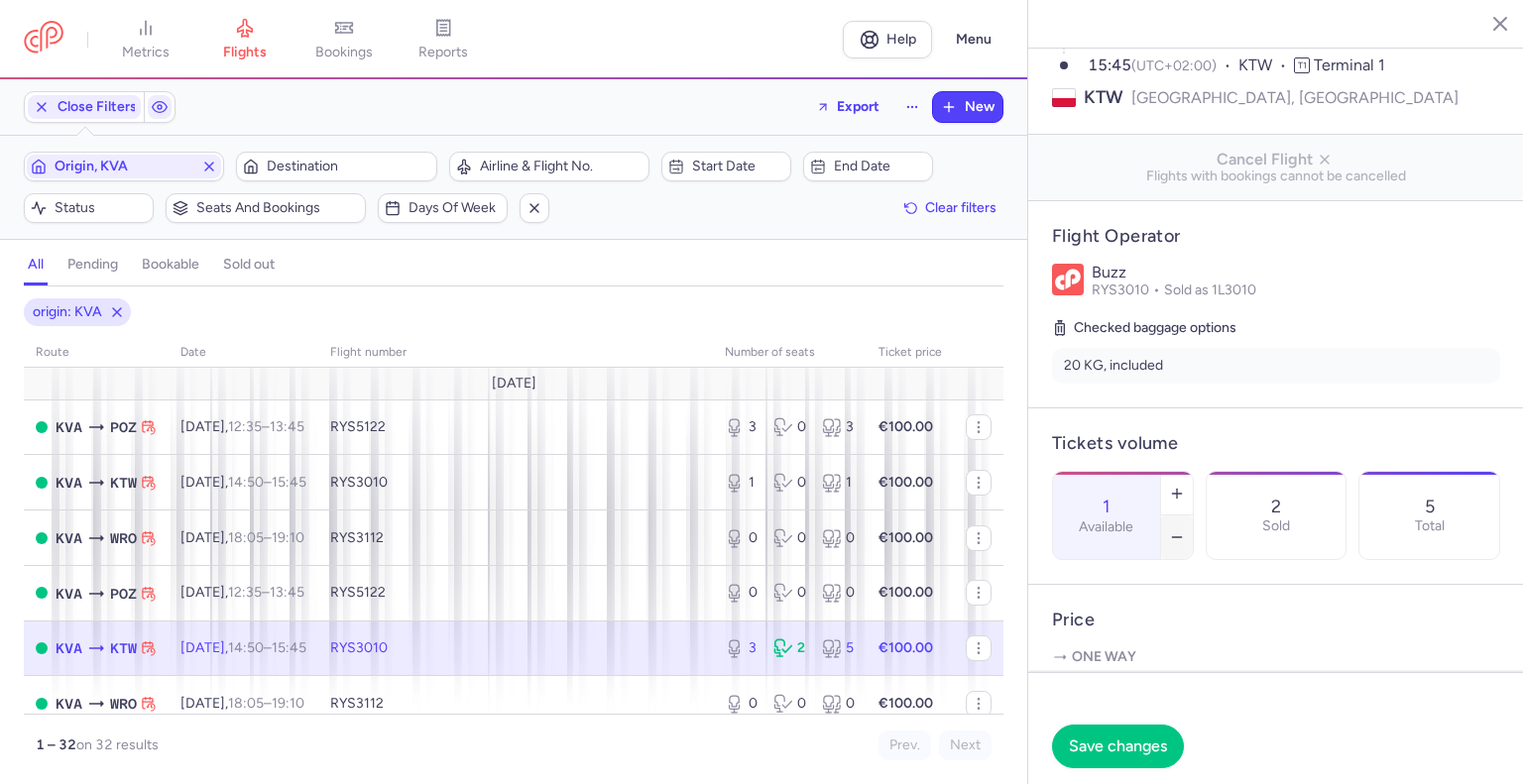 type on "0" 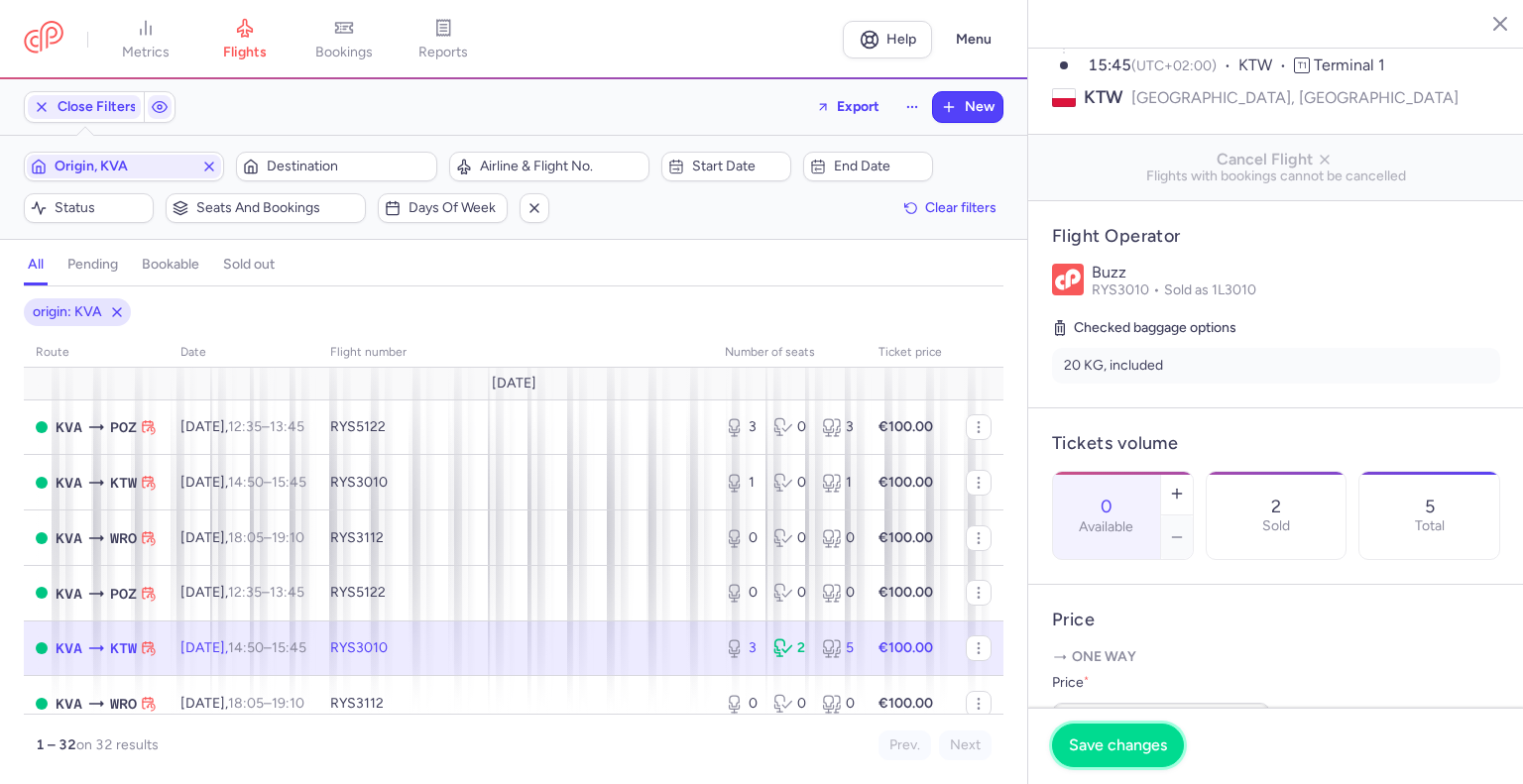 click on "Save changes" at bounding box center (1117, 745) 